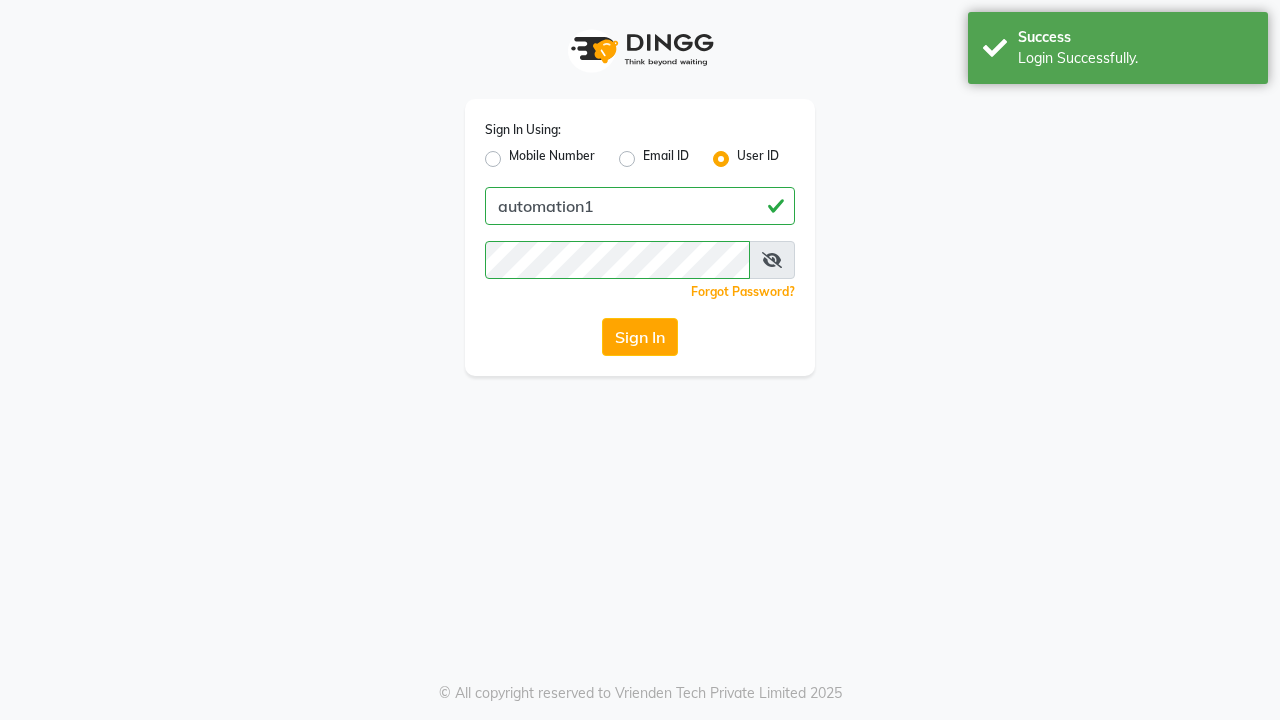 scroll, scrollTop: 0, scrollLeft: 0, axis: both 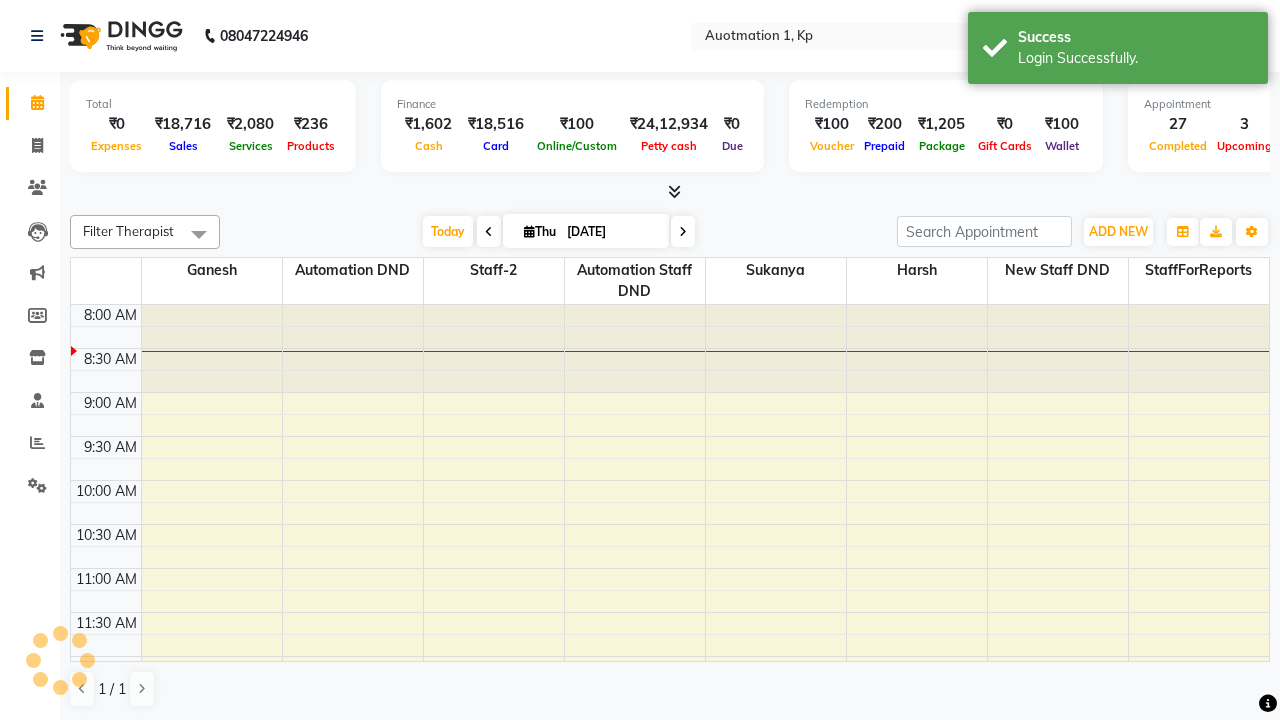 select on "en" 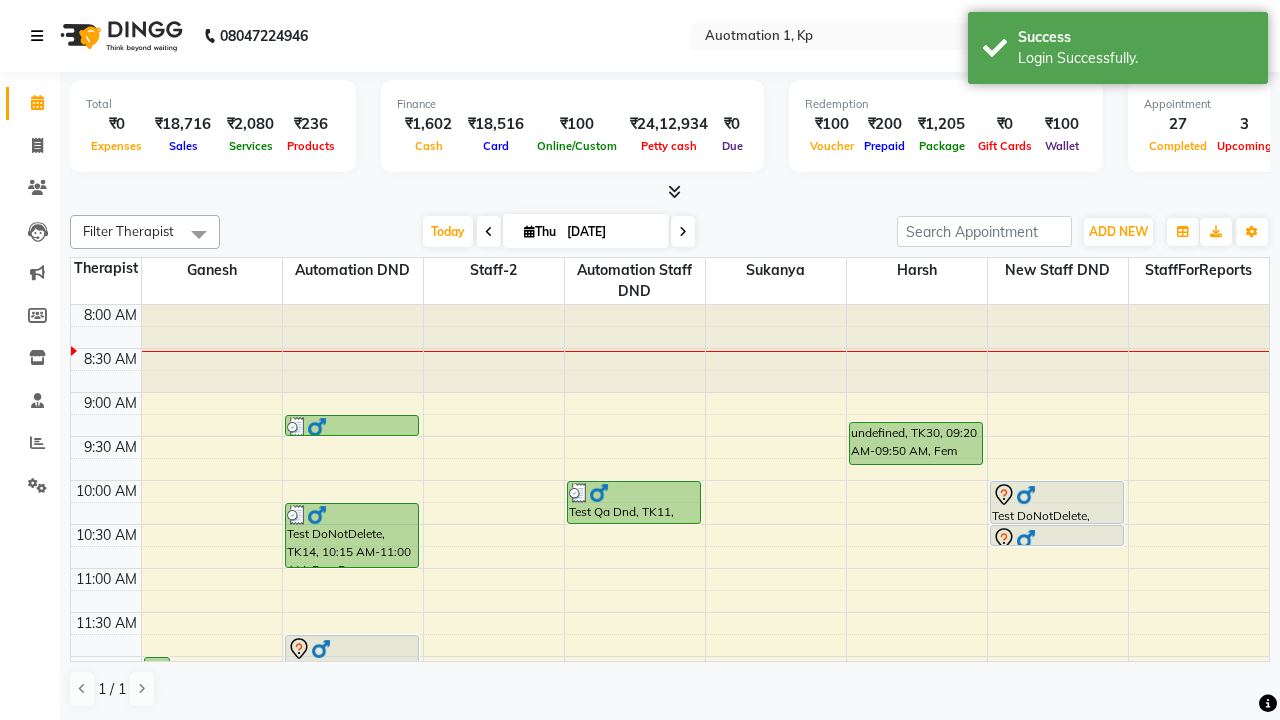 click at bounding box center [37, 36] 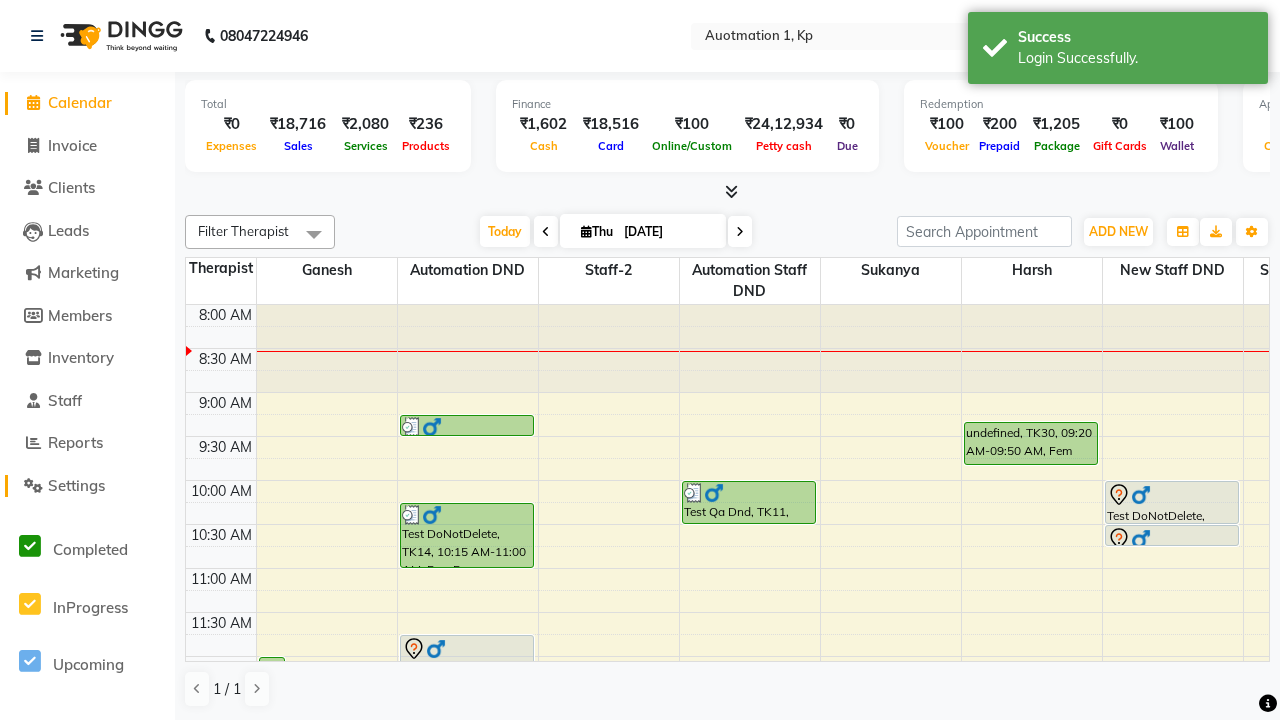 click on "Settings" 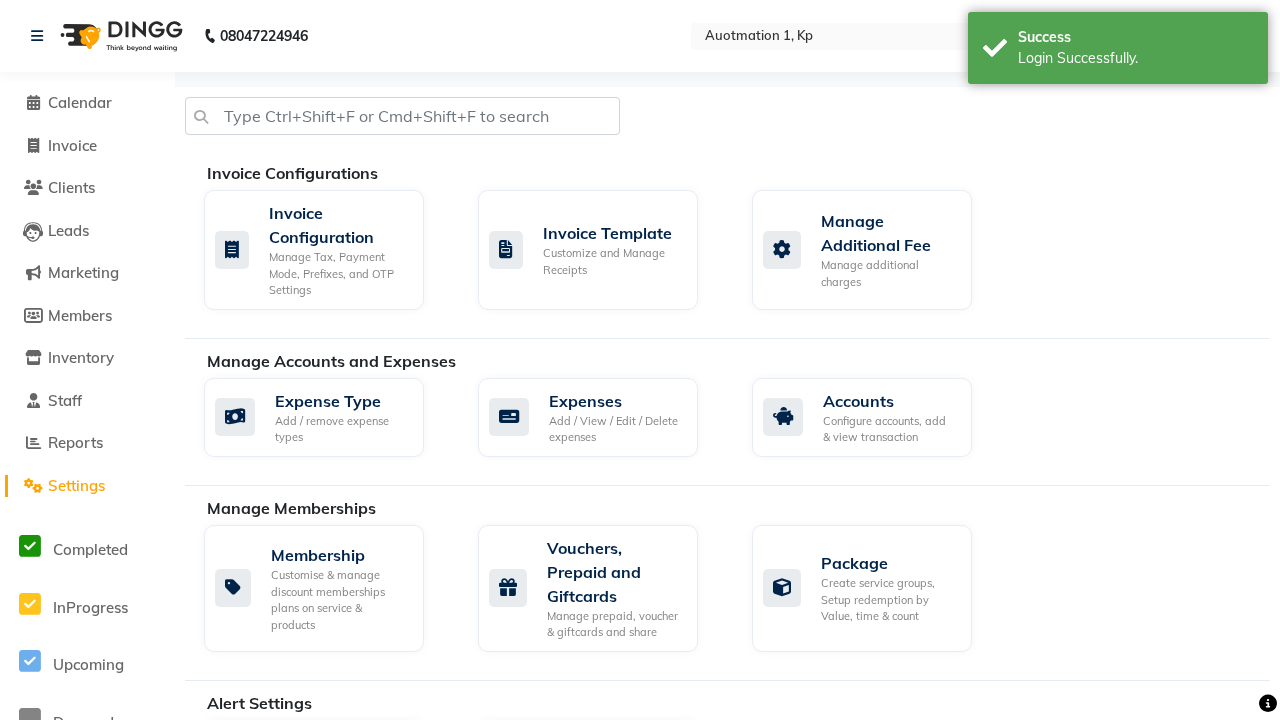 click on "Manage reset opening cash, change password." 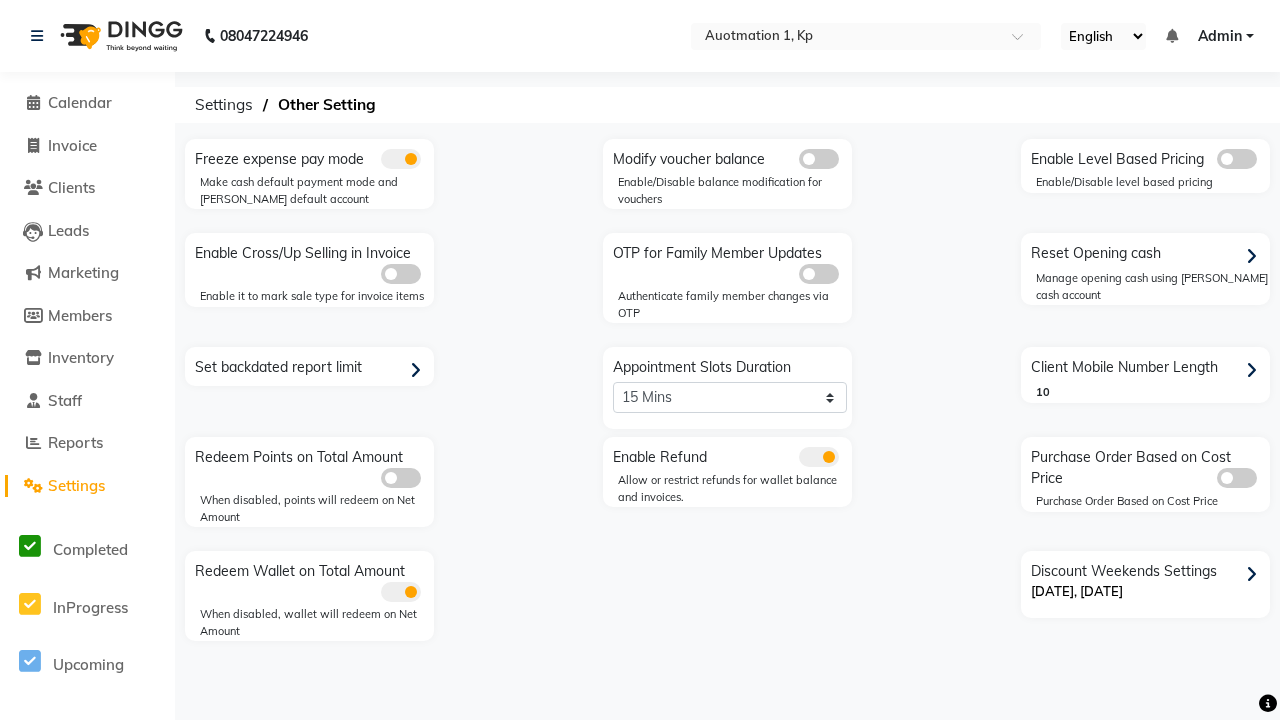 click 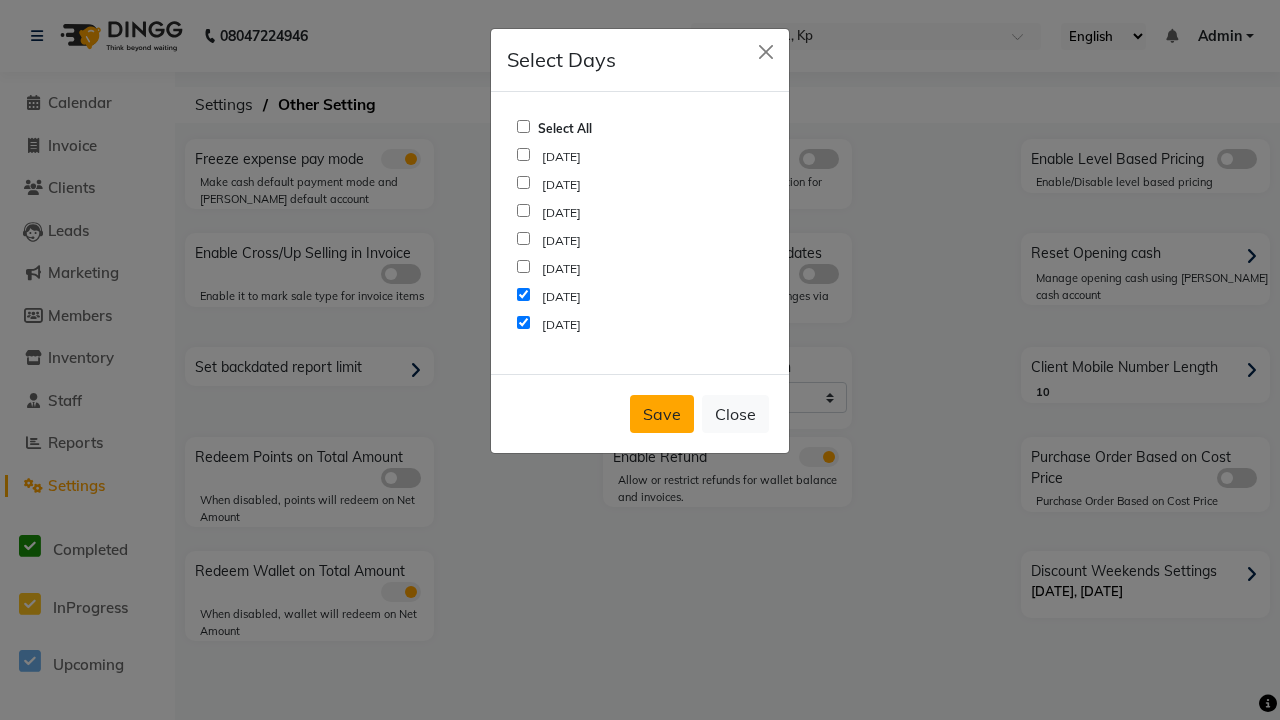 click on "Save" 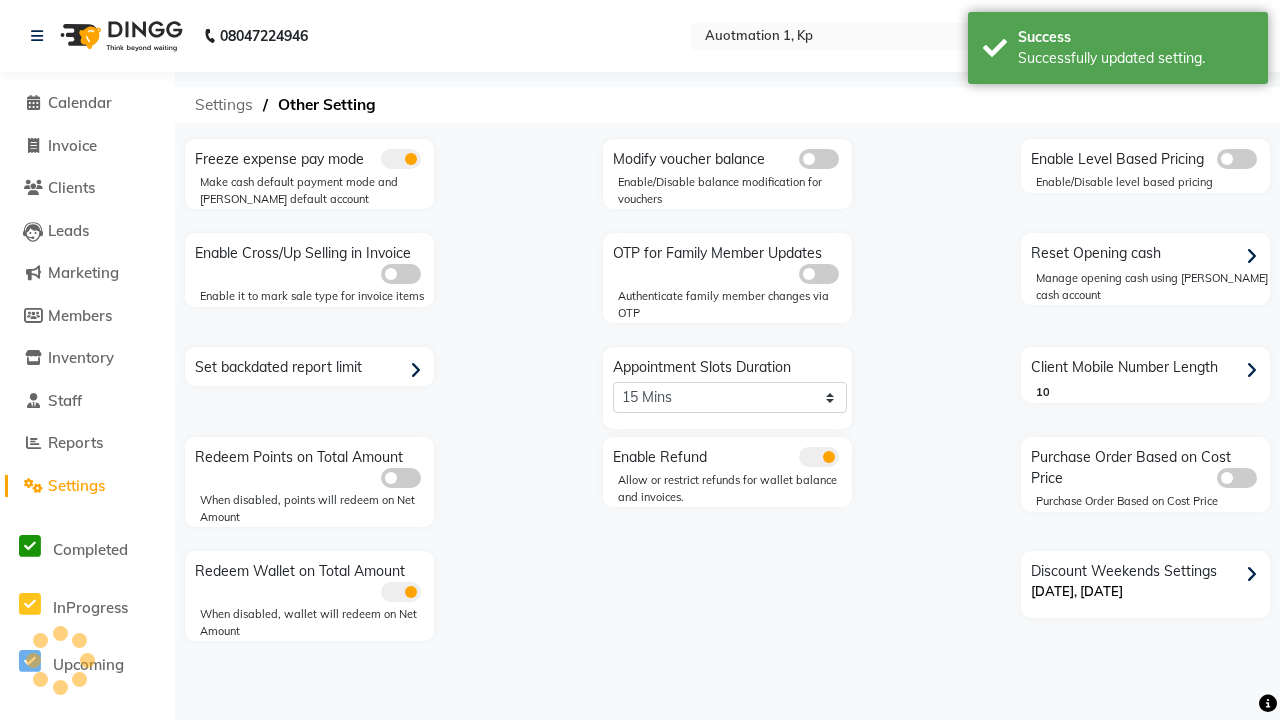 click on "Settings" 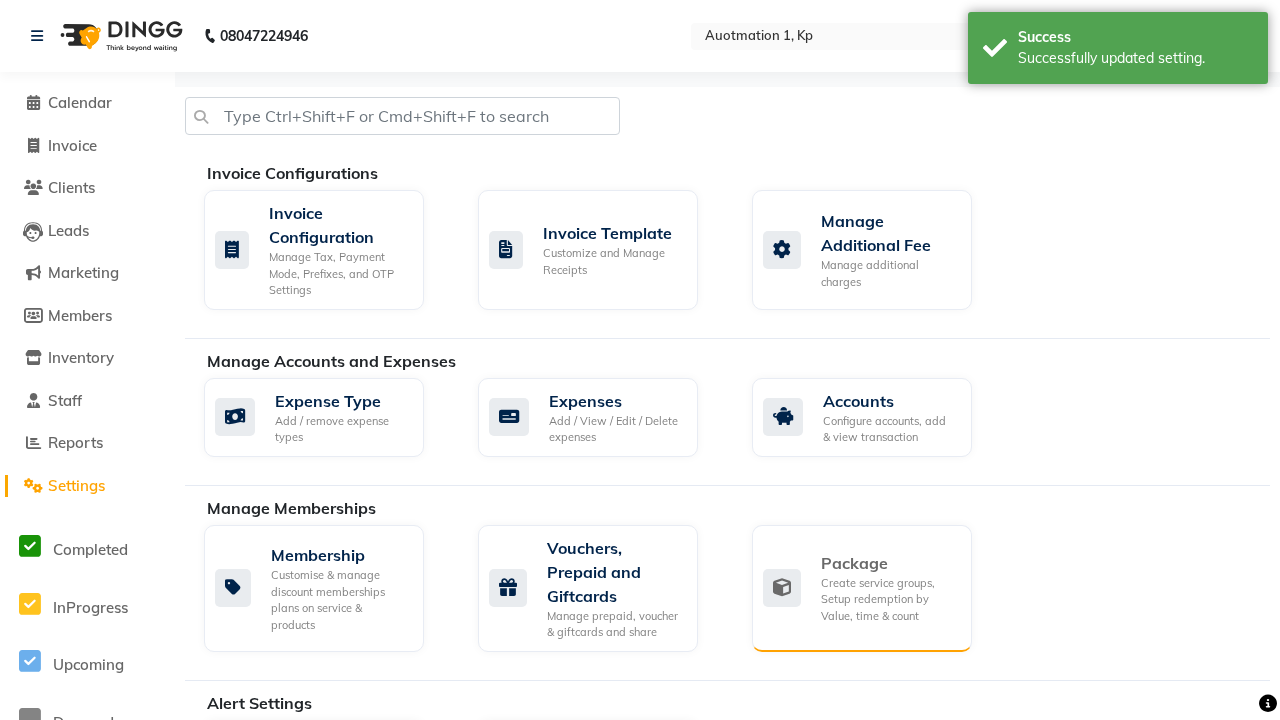 click on "Package" 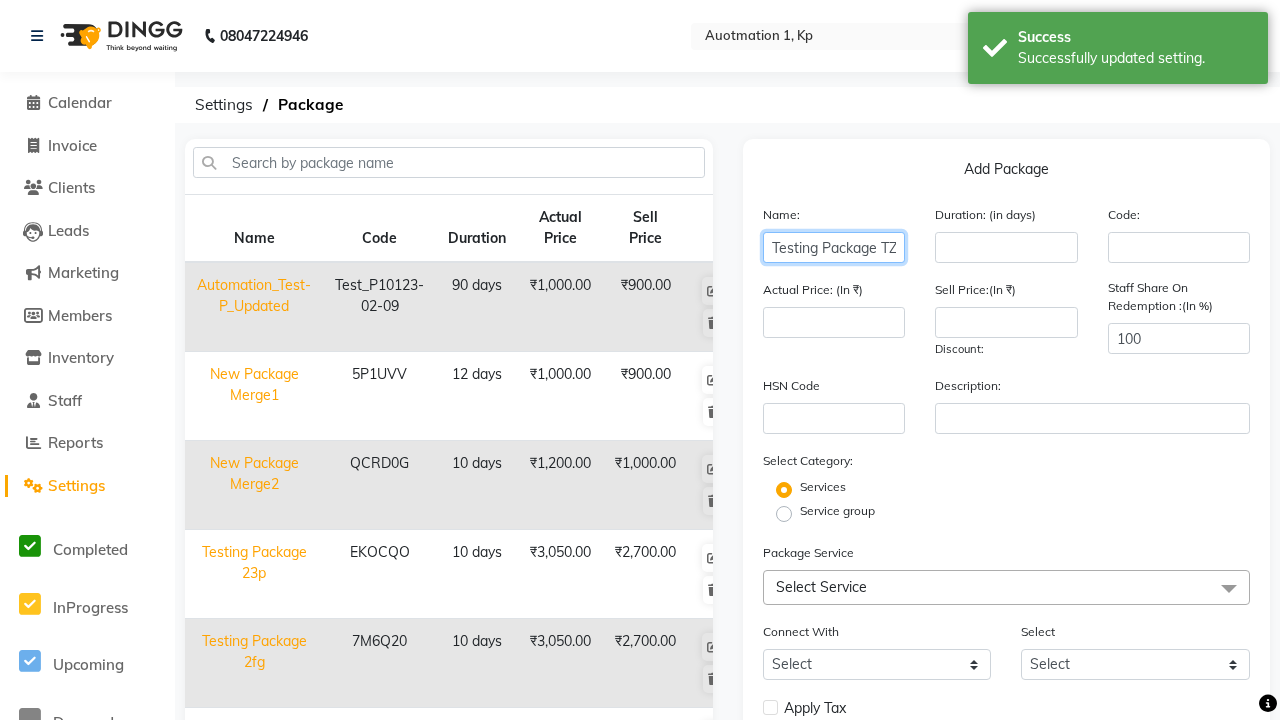 type on "Testing Package TZv" 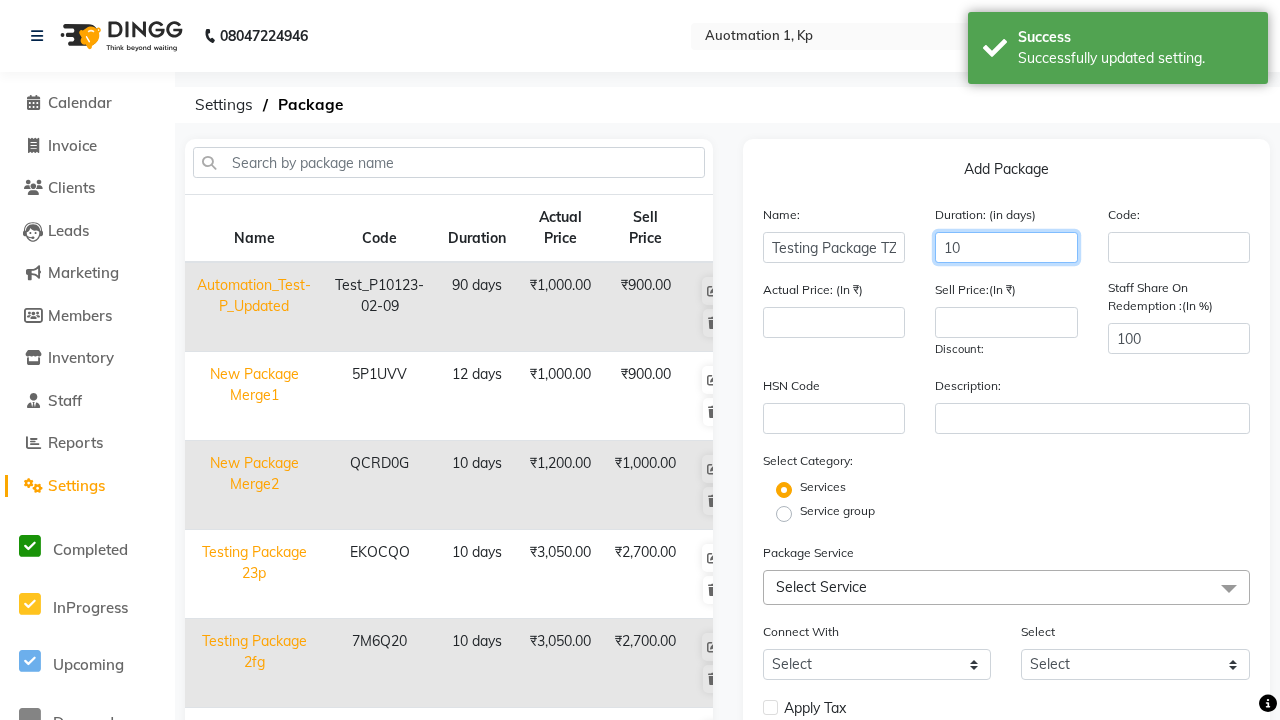 type on "10" 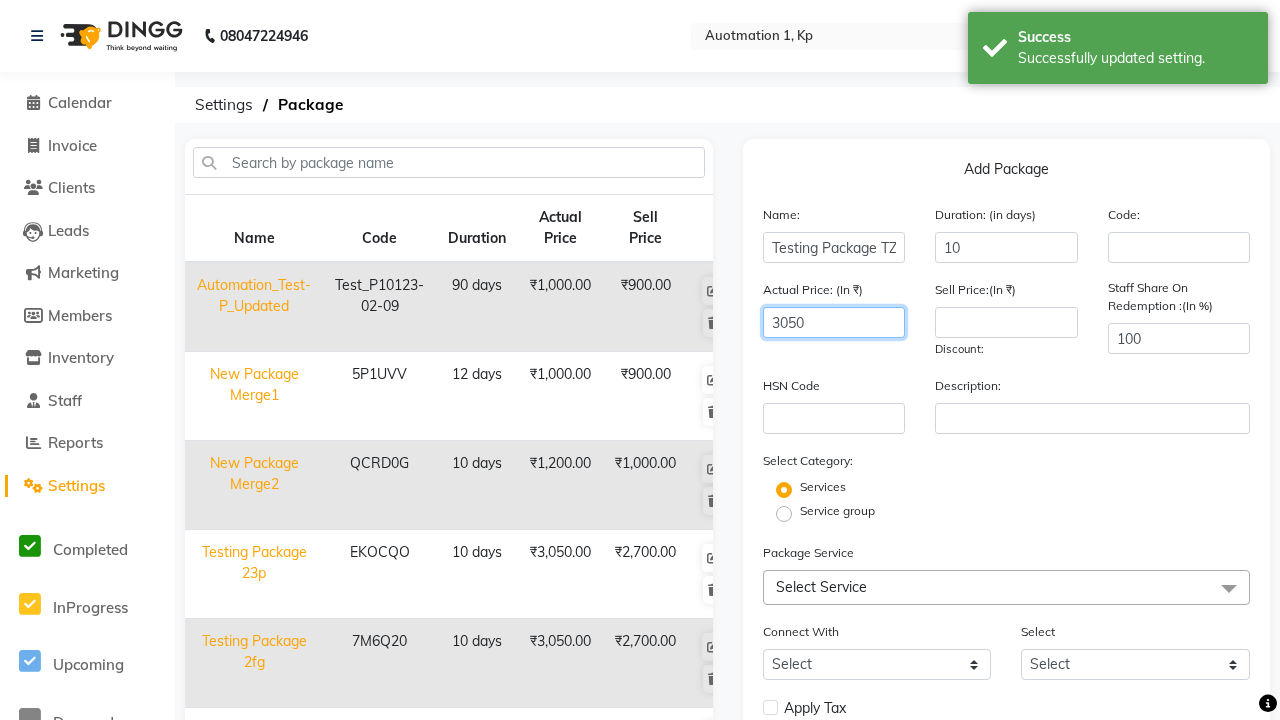 type on "3050" 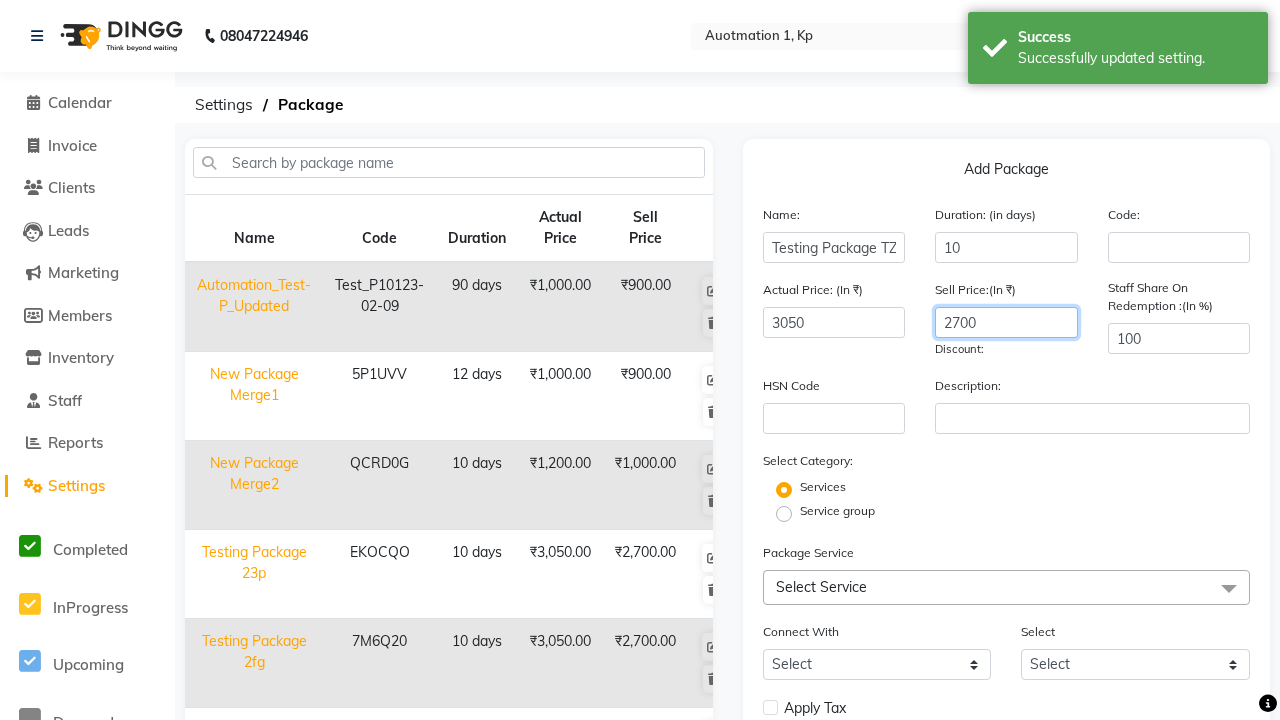 scroll, scrollTop: 0, scrollLeft: 0, axis: both 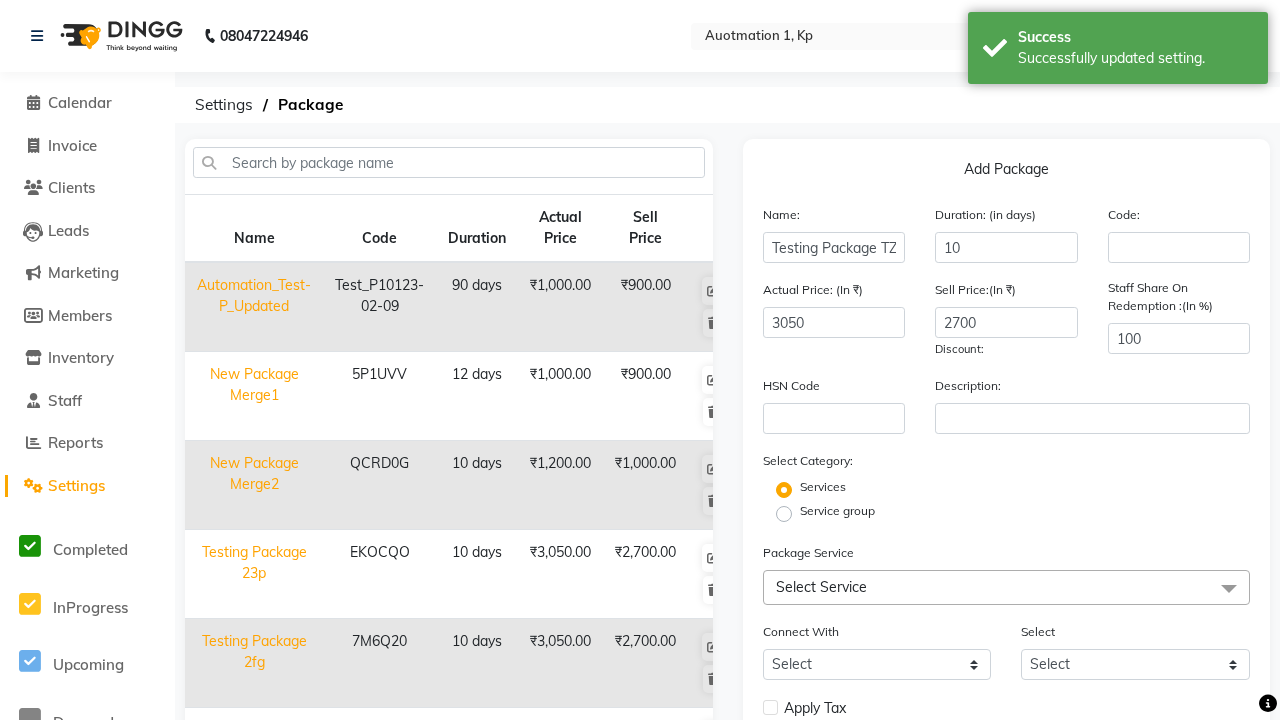 click on "Service group" 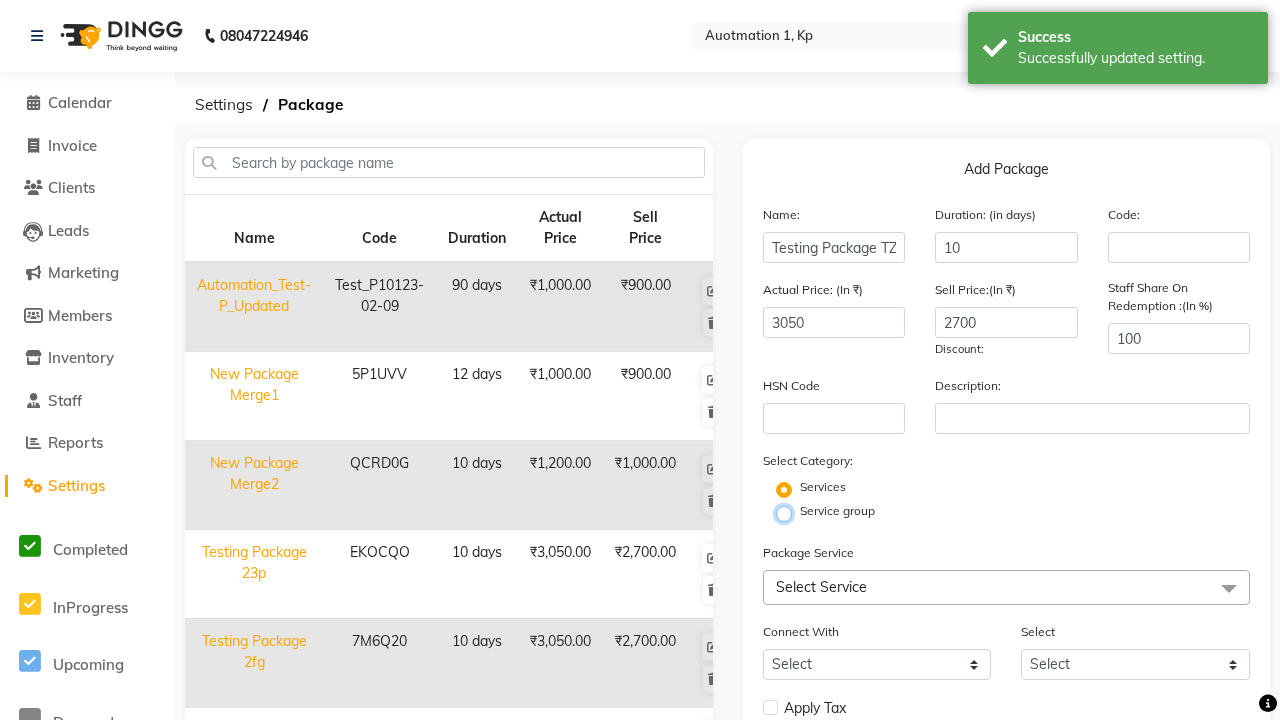 click on "Service group" at bounding box center (790, 512) 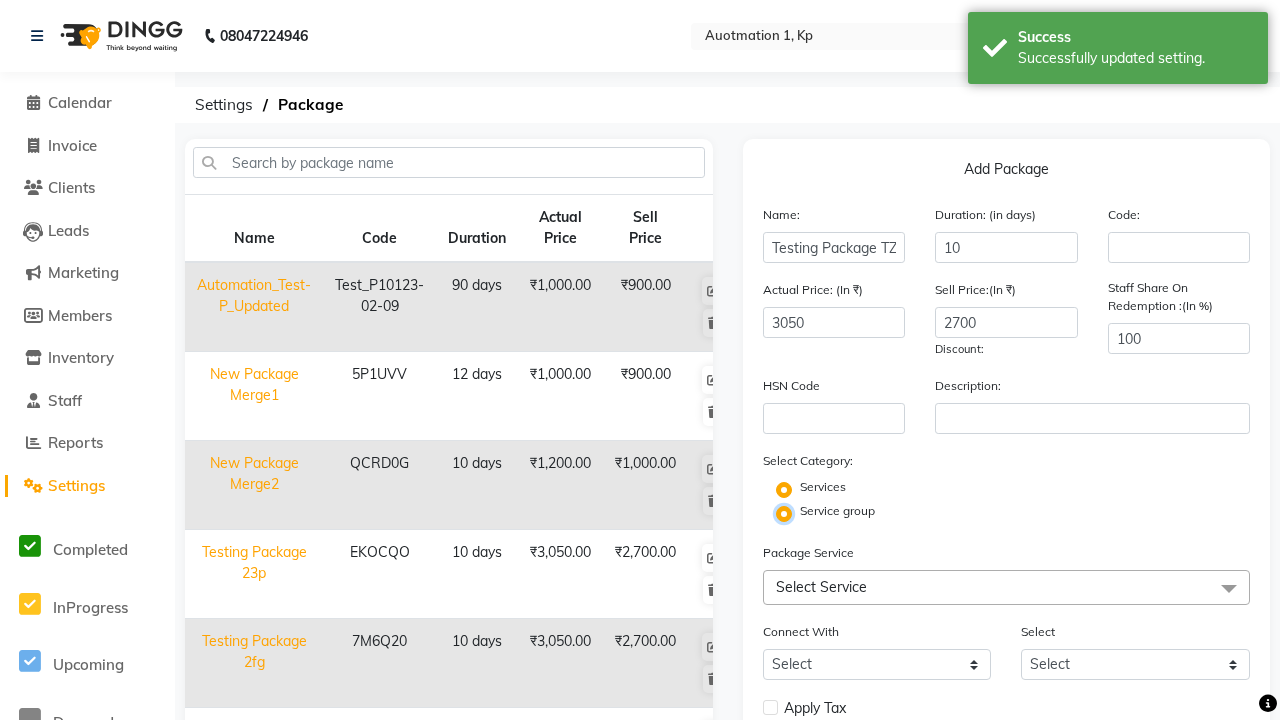 radio on "false" 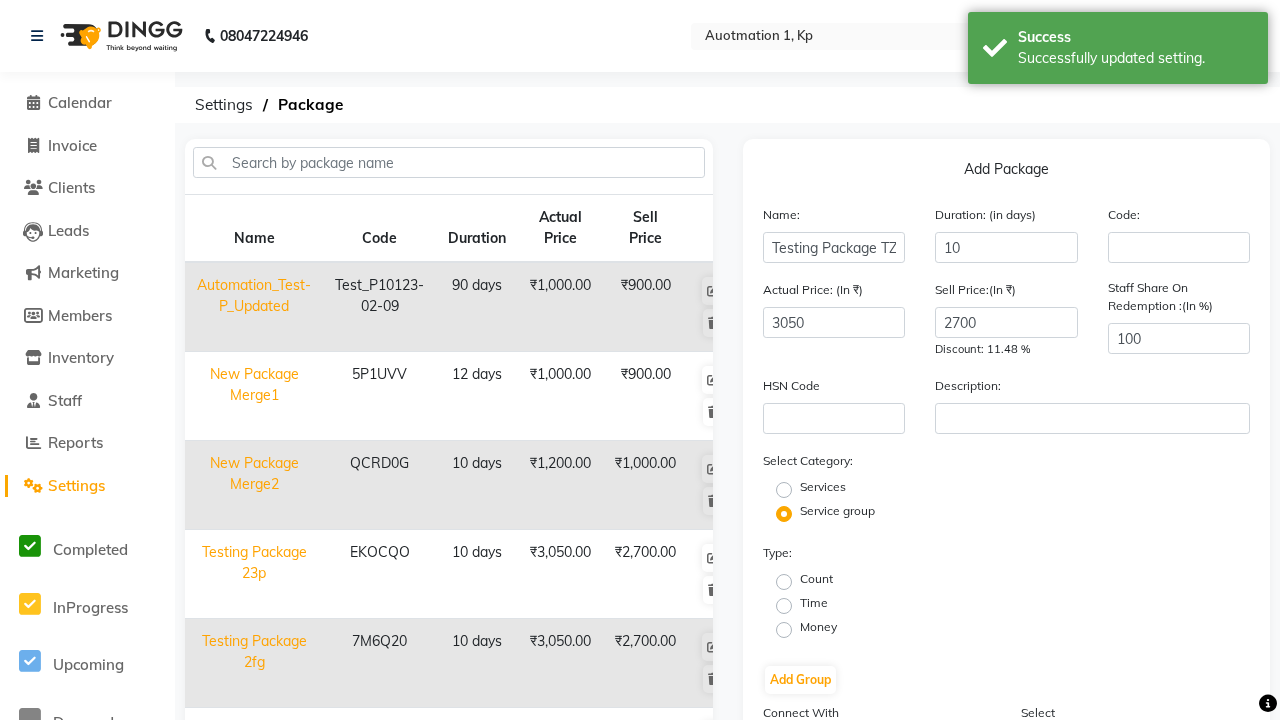 click on "Money" 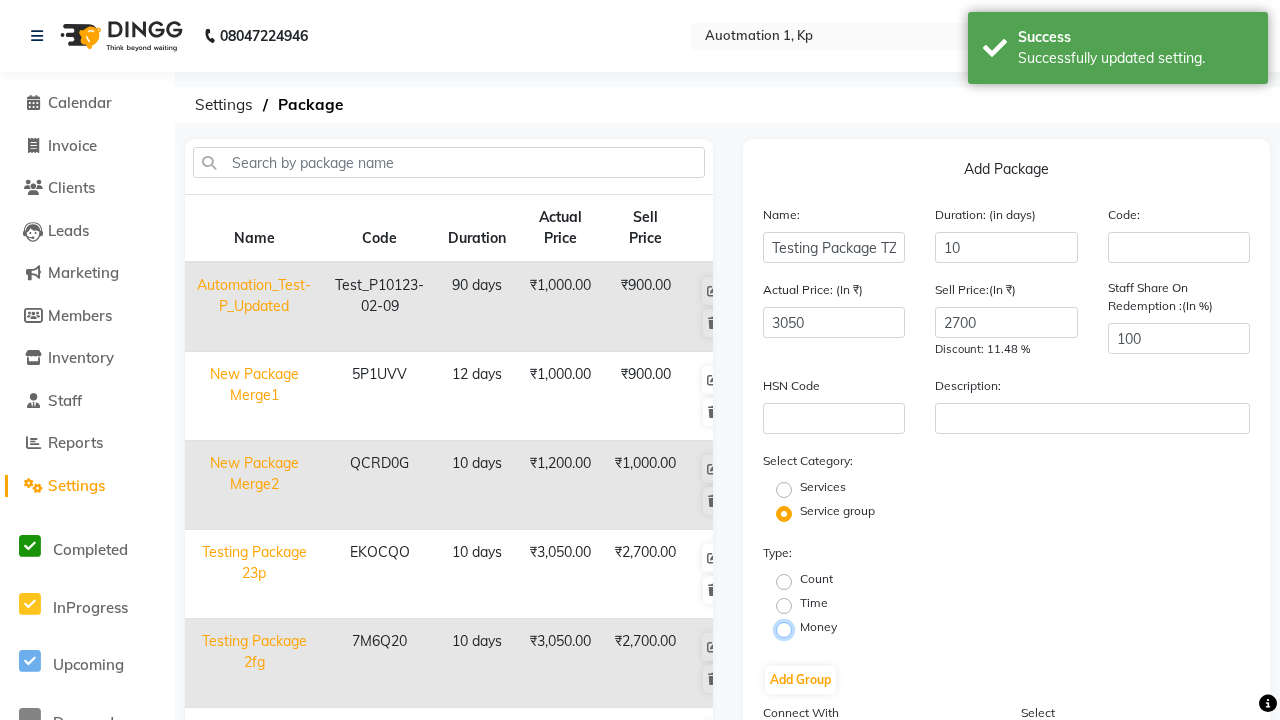 click on "Money" at bounding box center (790, 628) 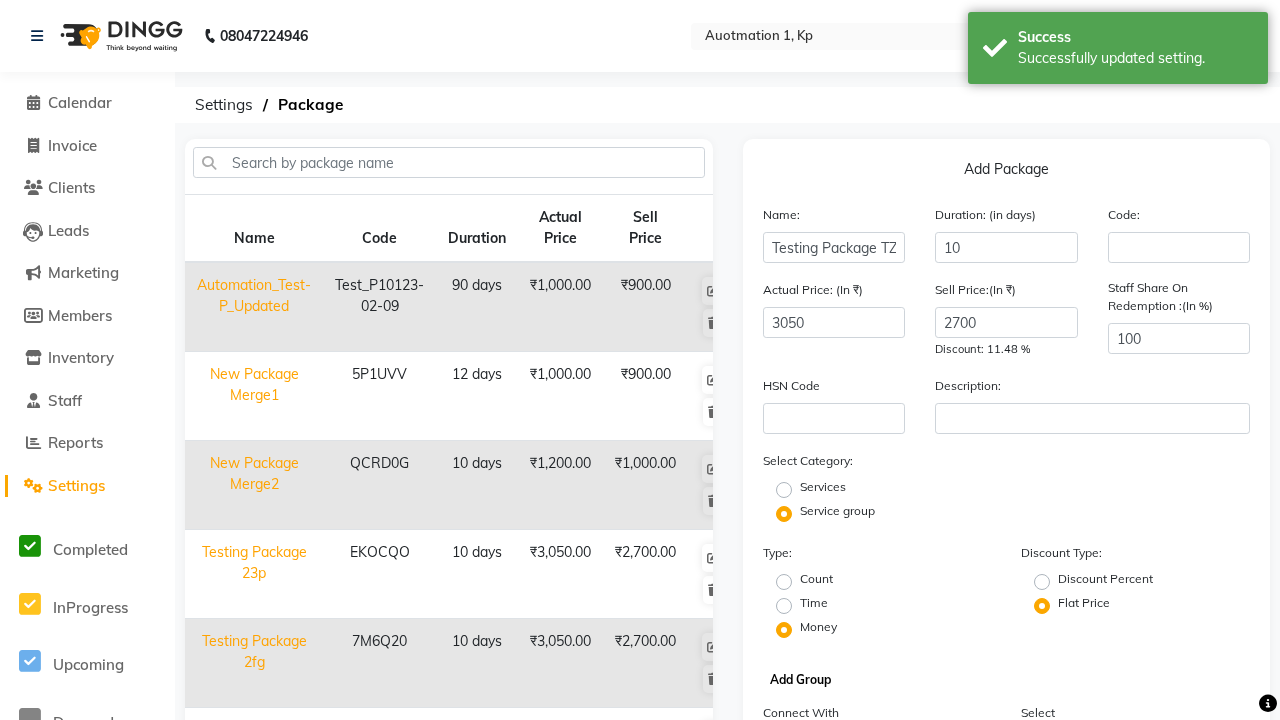 click on "Add Group" 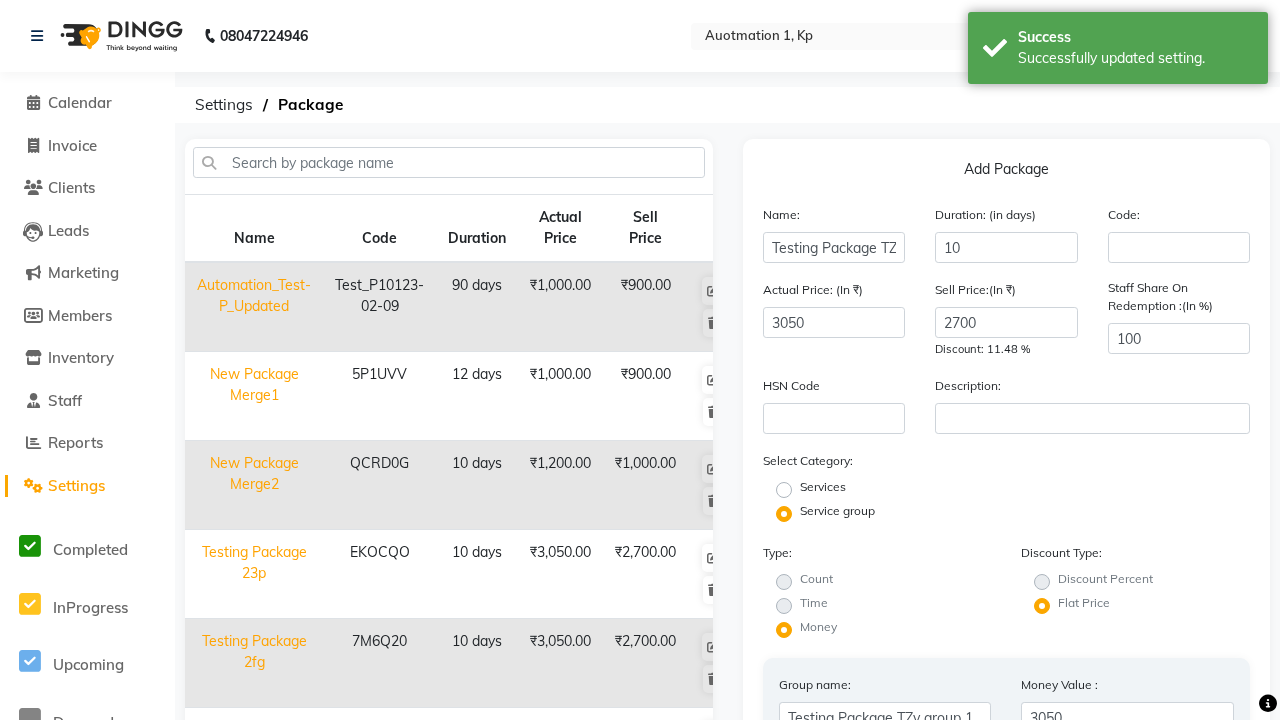 type on "025" 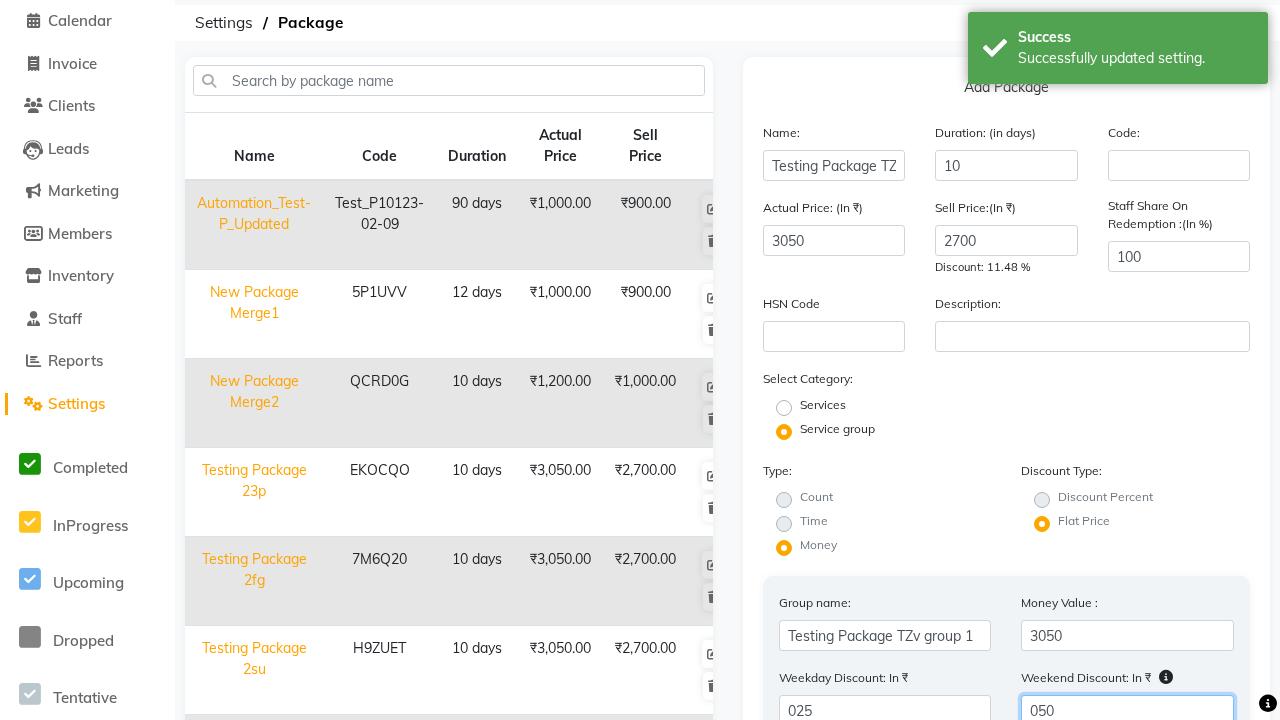 scroll, scrollTop: 391, scrollLeft: 0, axis: vertical 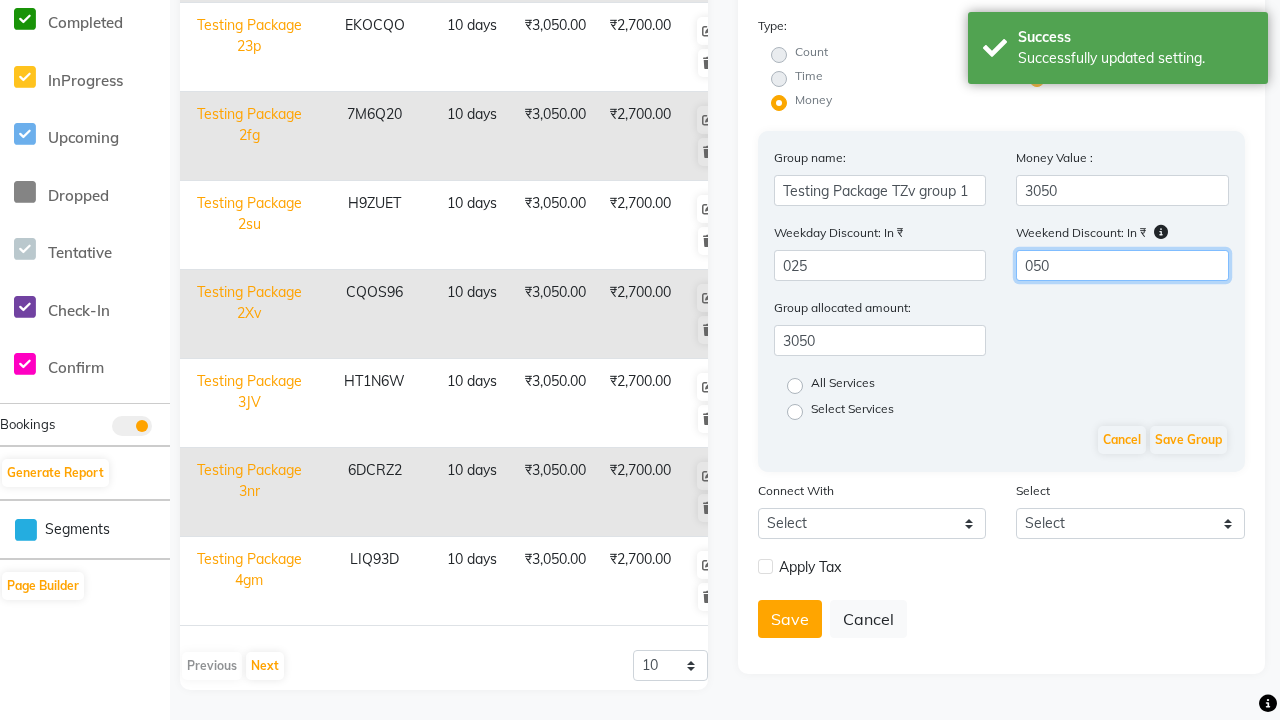 type on "050" 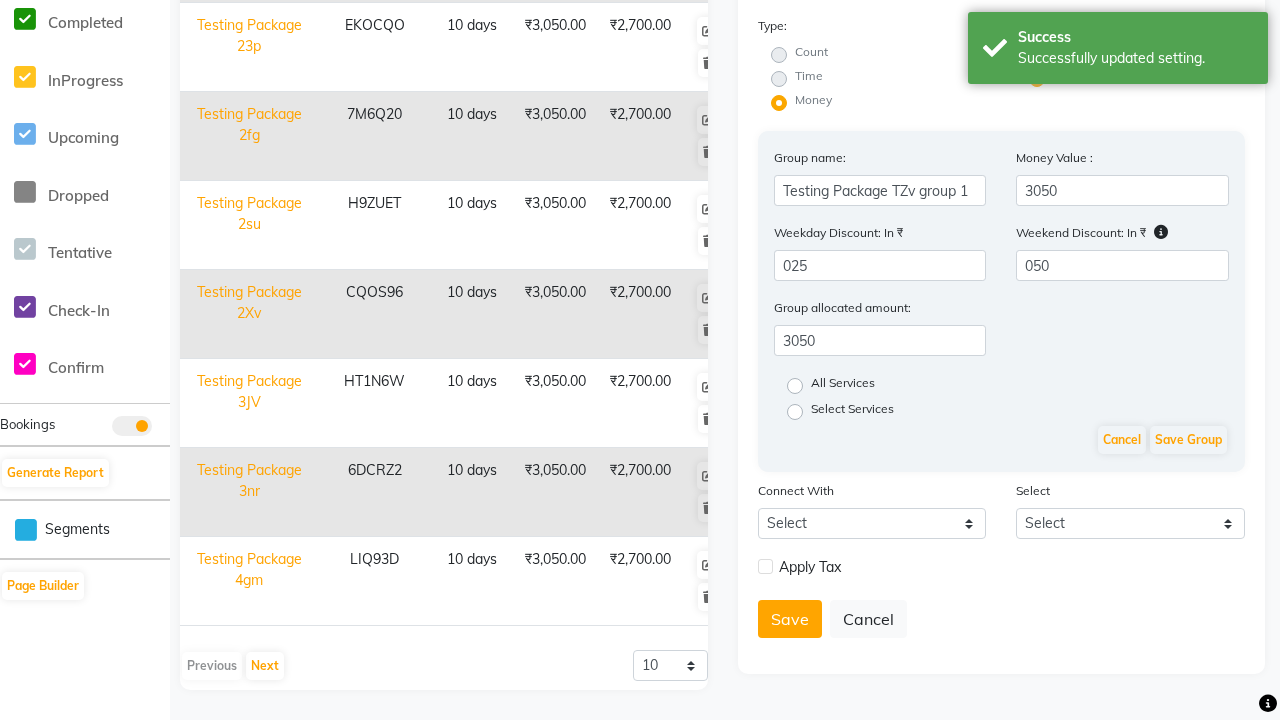 click on "All Services" 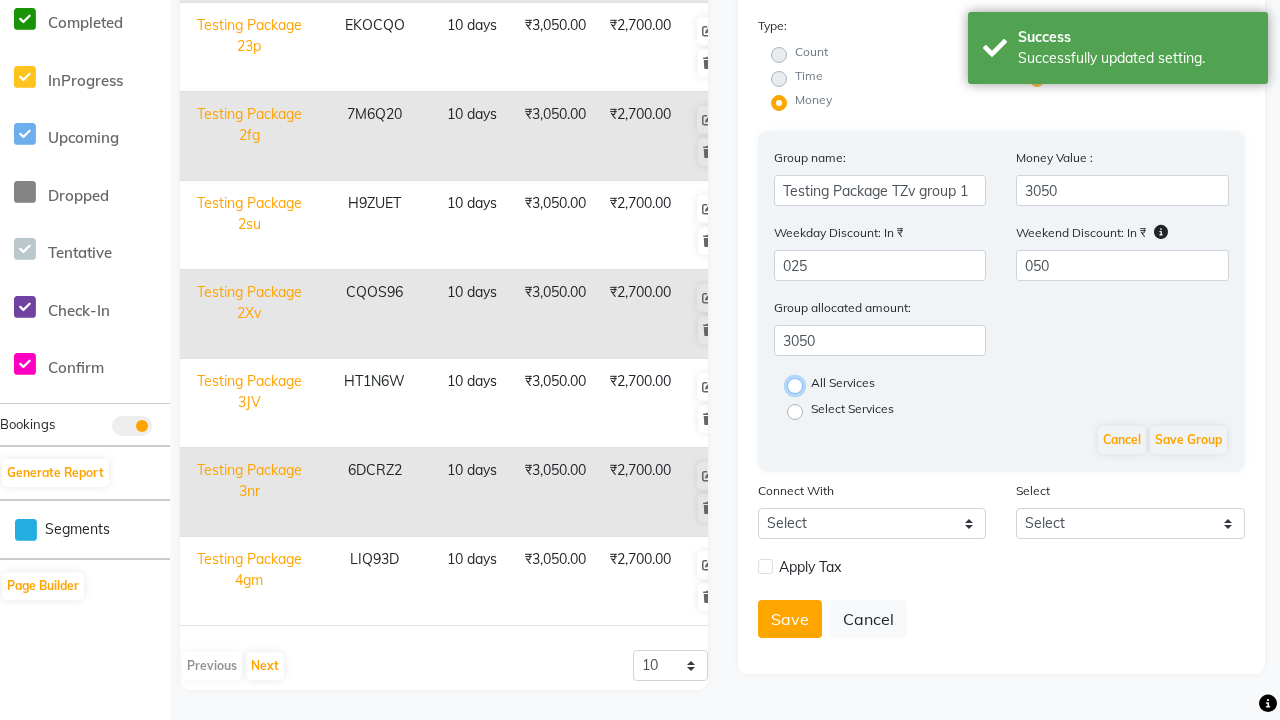 click on "All Services" at bounding box center (801, 384) 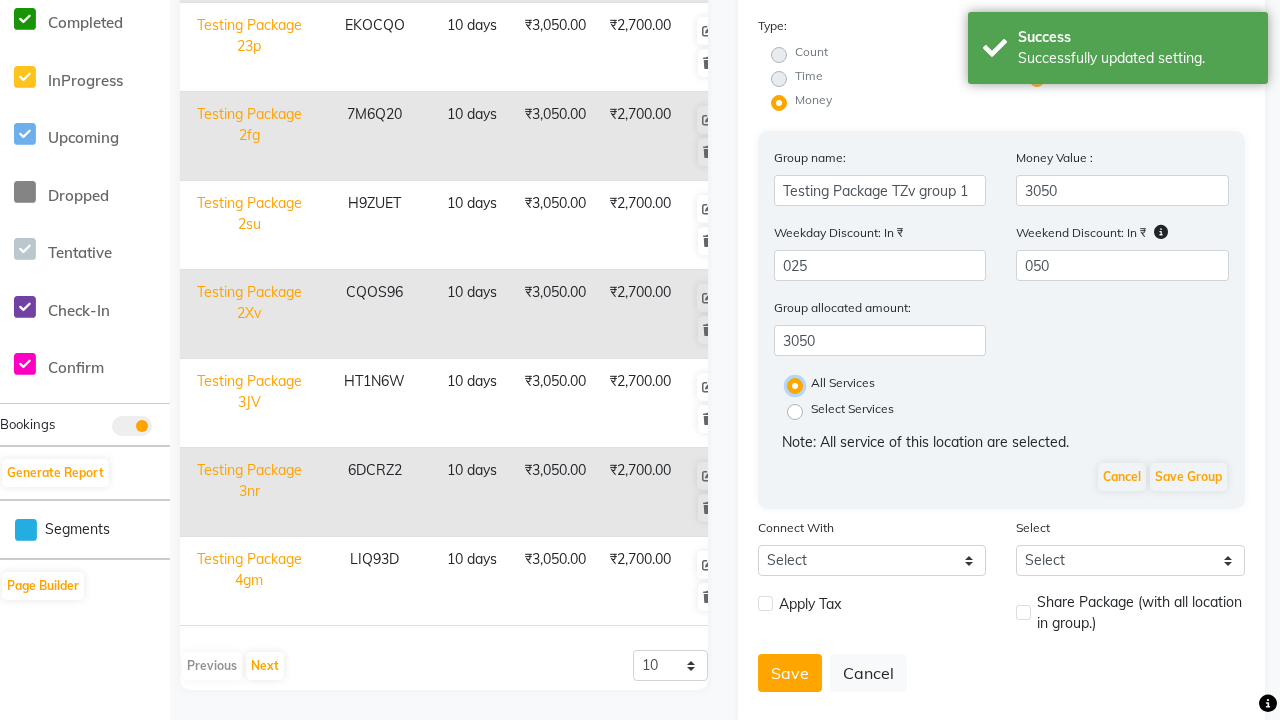 scroll, scrollTop: 0, scrollLeft: 0, axis: both 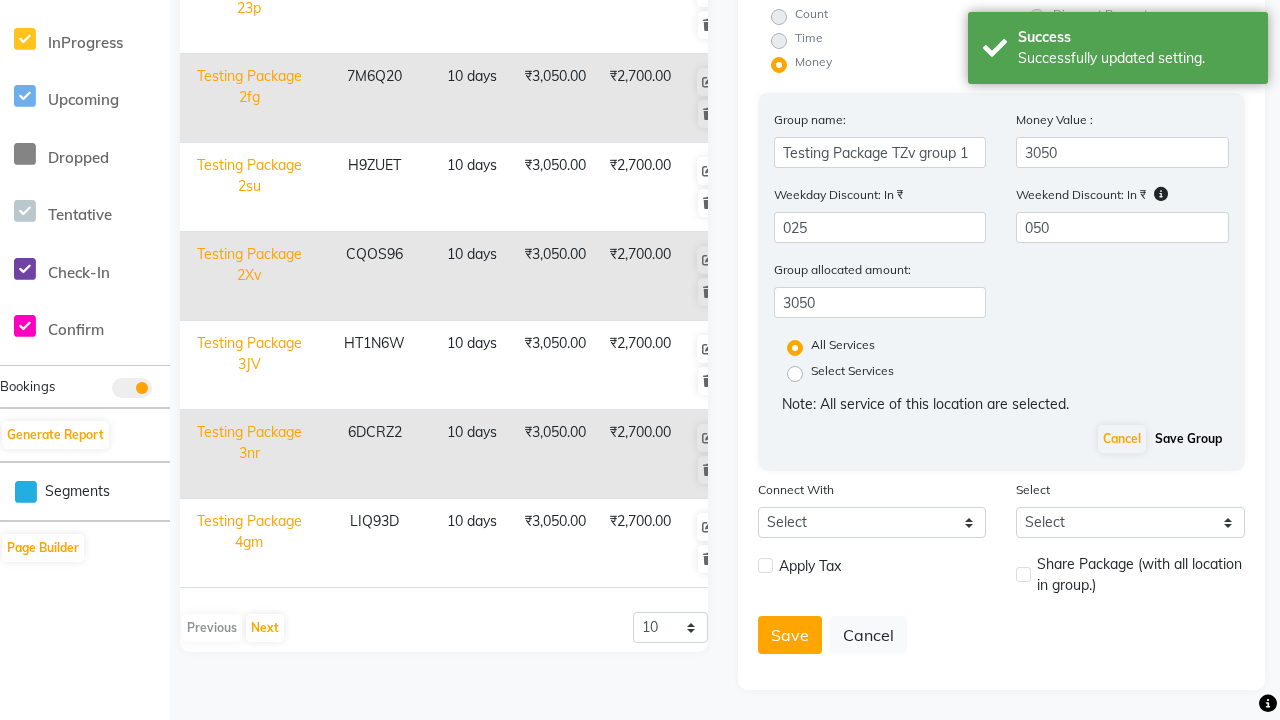 click on "Save Group" 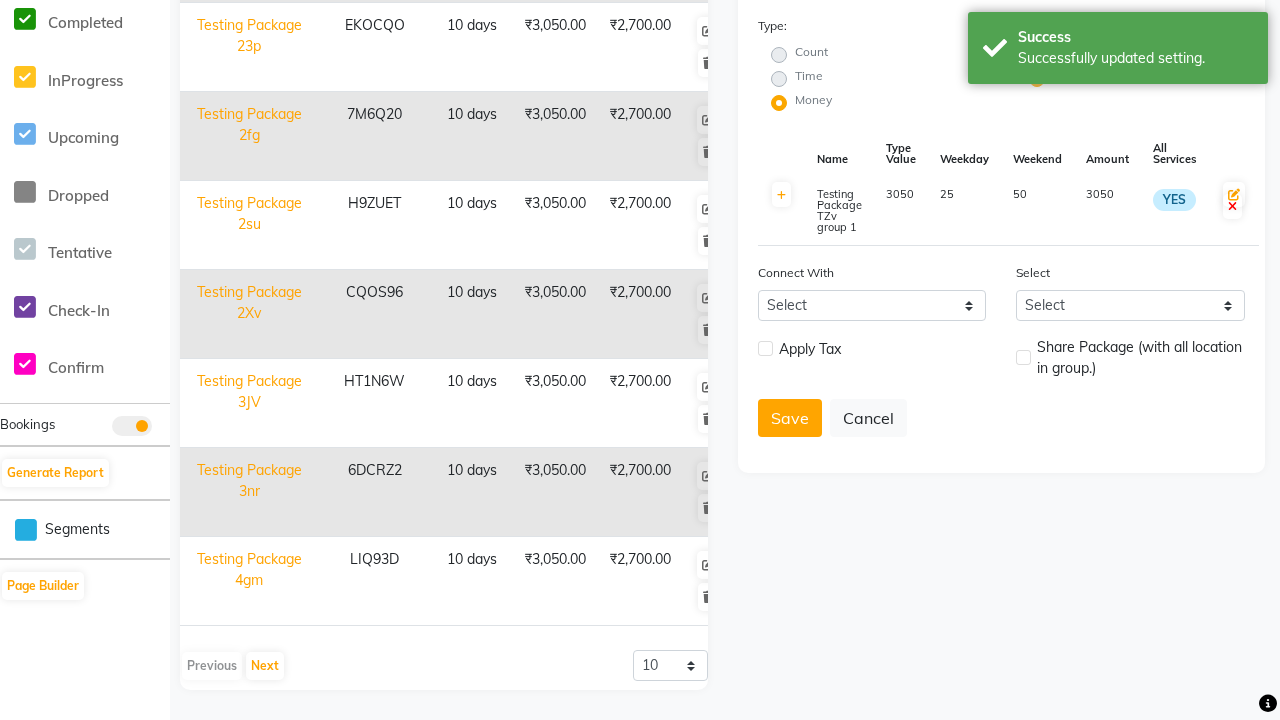 scroll, scrollTop: 525, scrollLeft: 0, axis: vertical 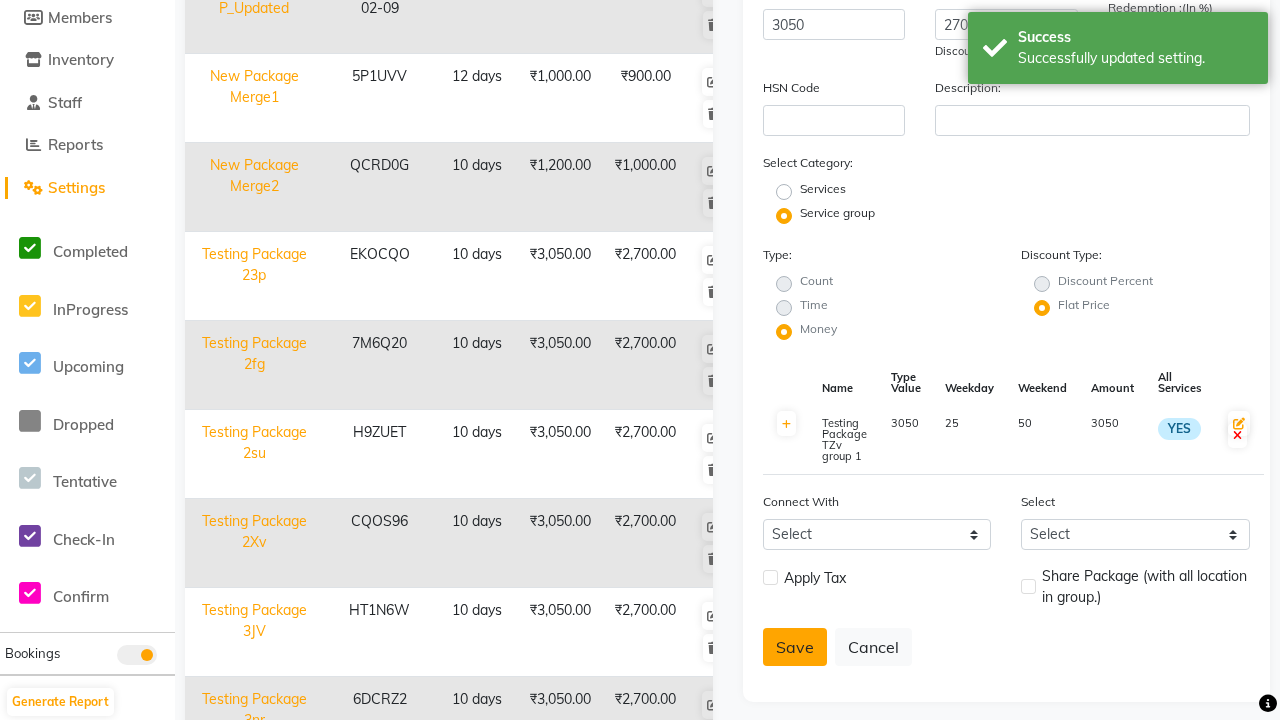 click on "Save" 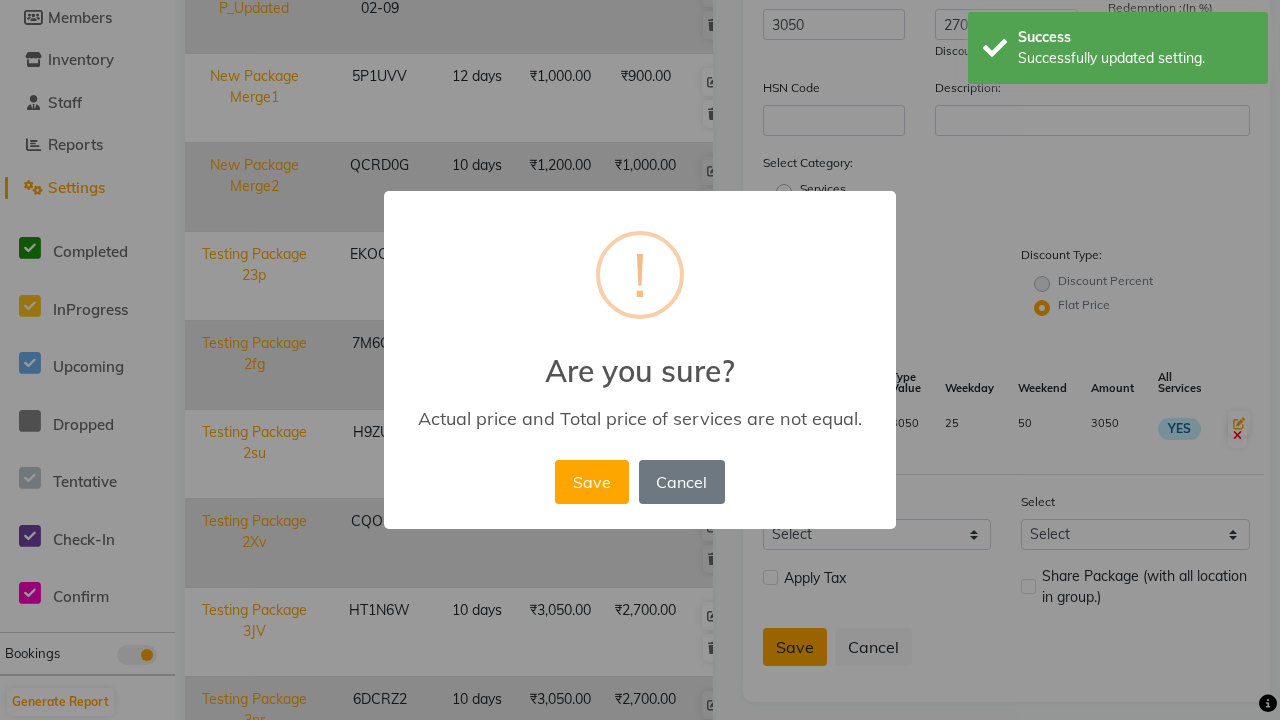 scroll, scrollTop: 0, scrollLeft: 5, axis: horizontal 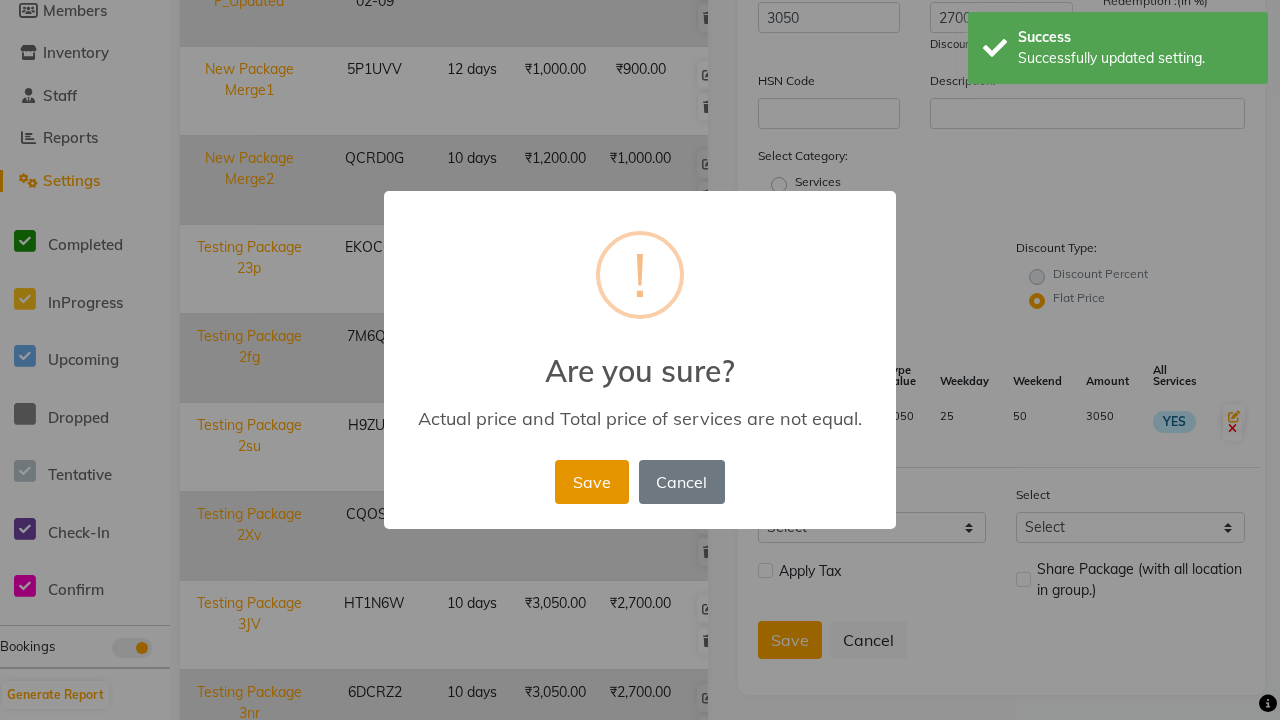 click on "Save" at bounding box center (591, 482) 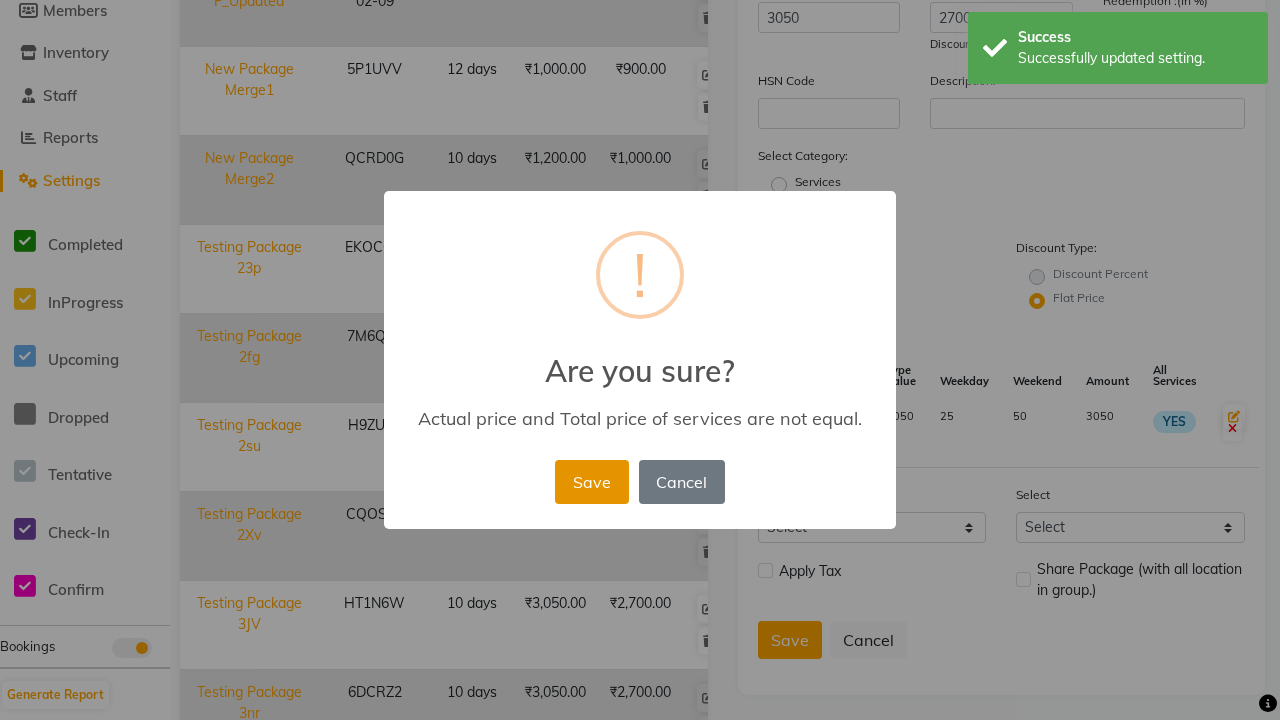 type 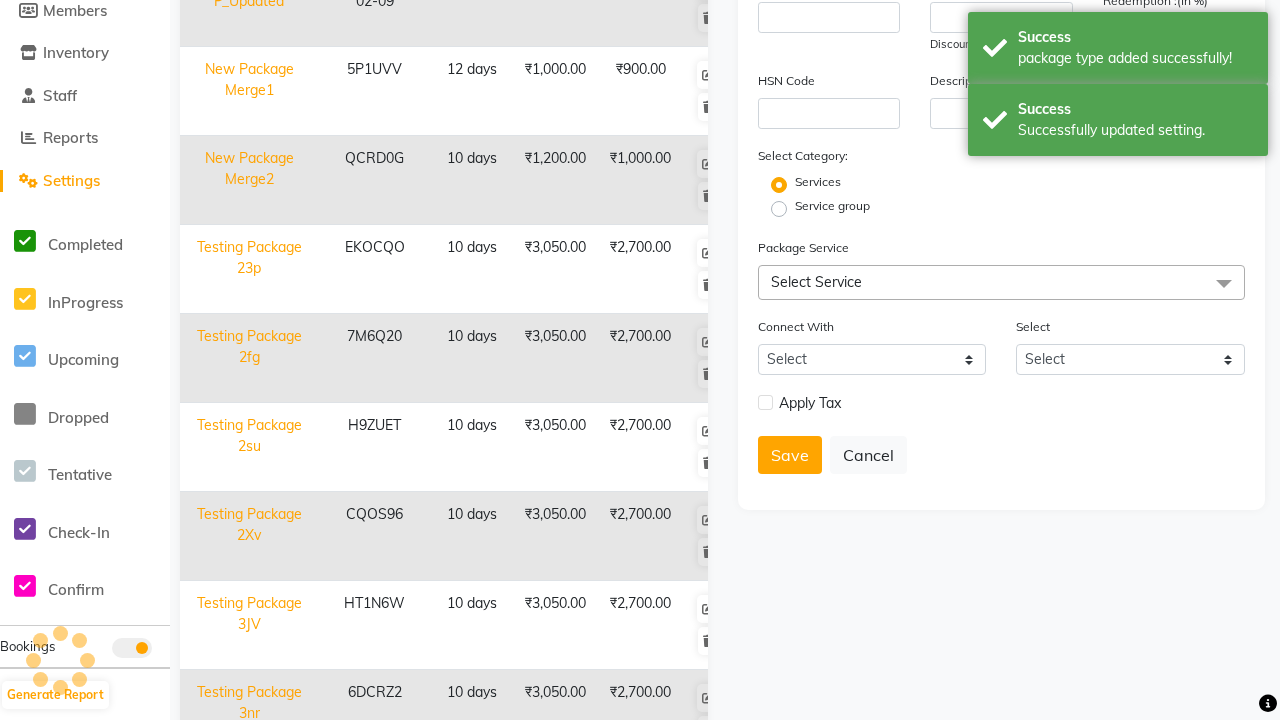 scroll, scrollTop: 527, scrollLeft: 0, axis: vertical 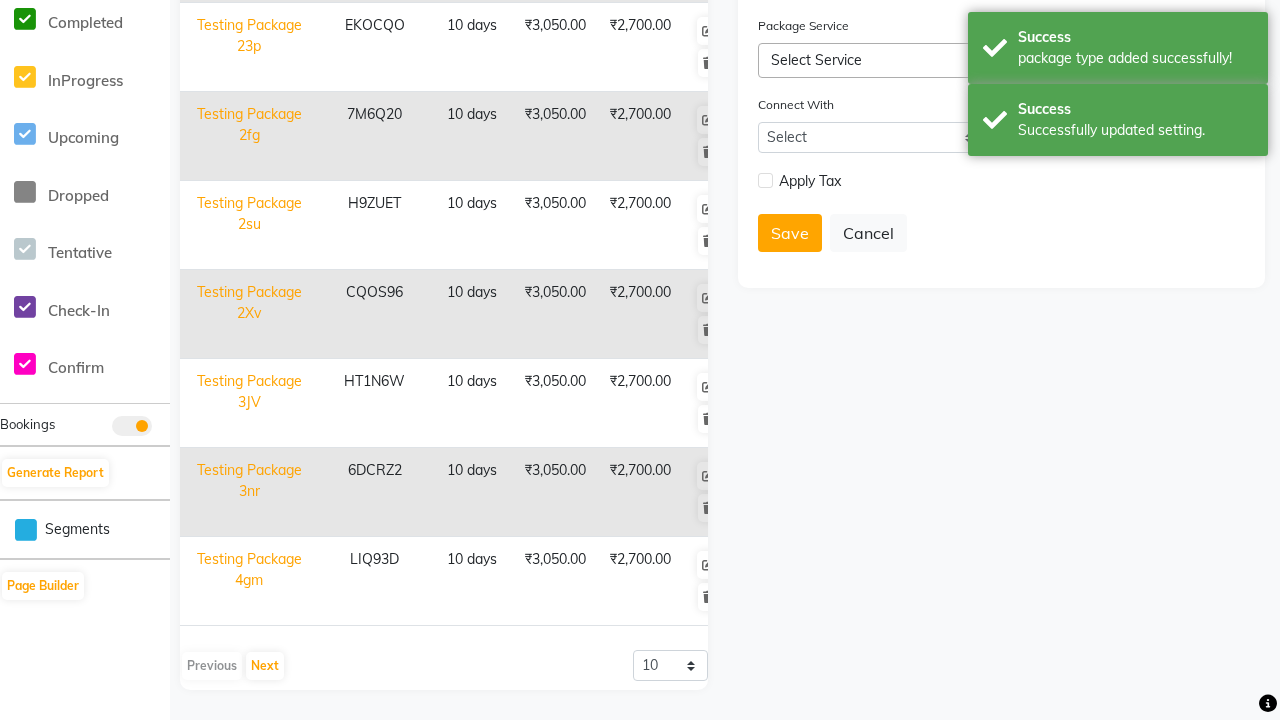 click on "Success   Successfully updated setting." at bounding box center [1118, 120] 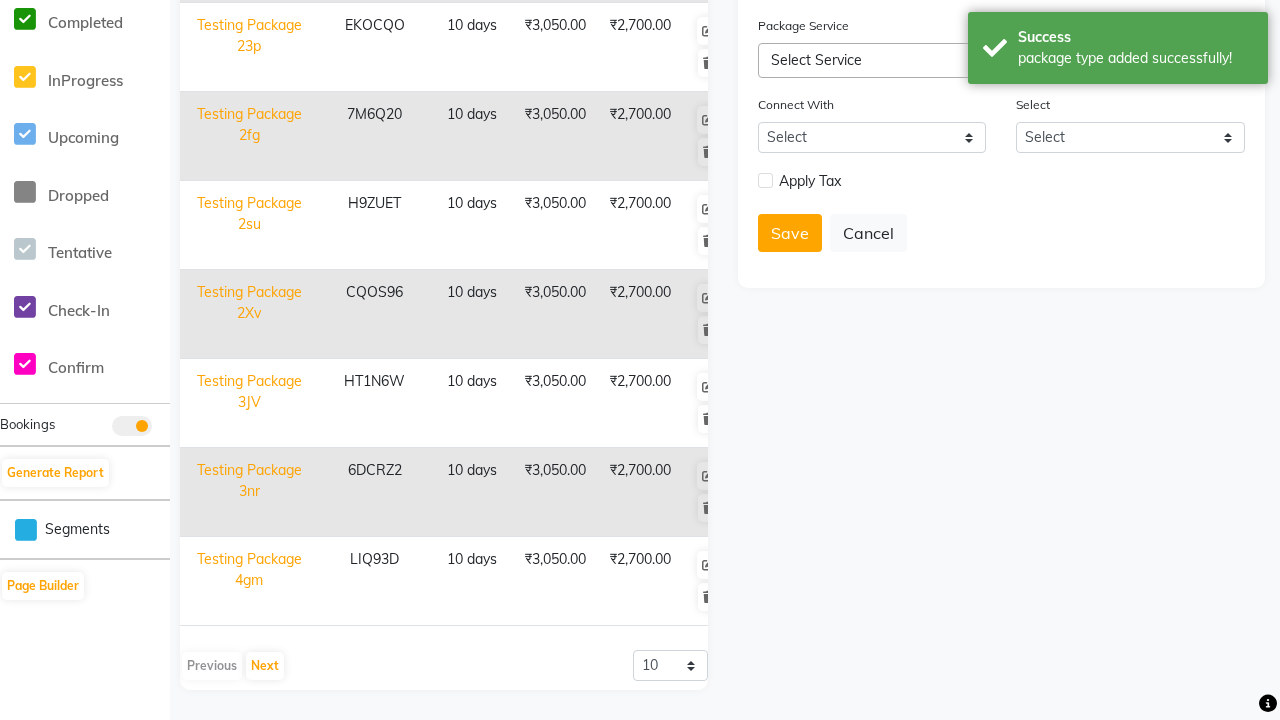 click at bounding box center (32, -491) 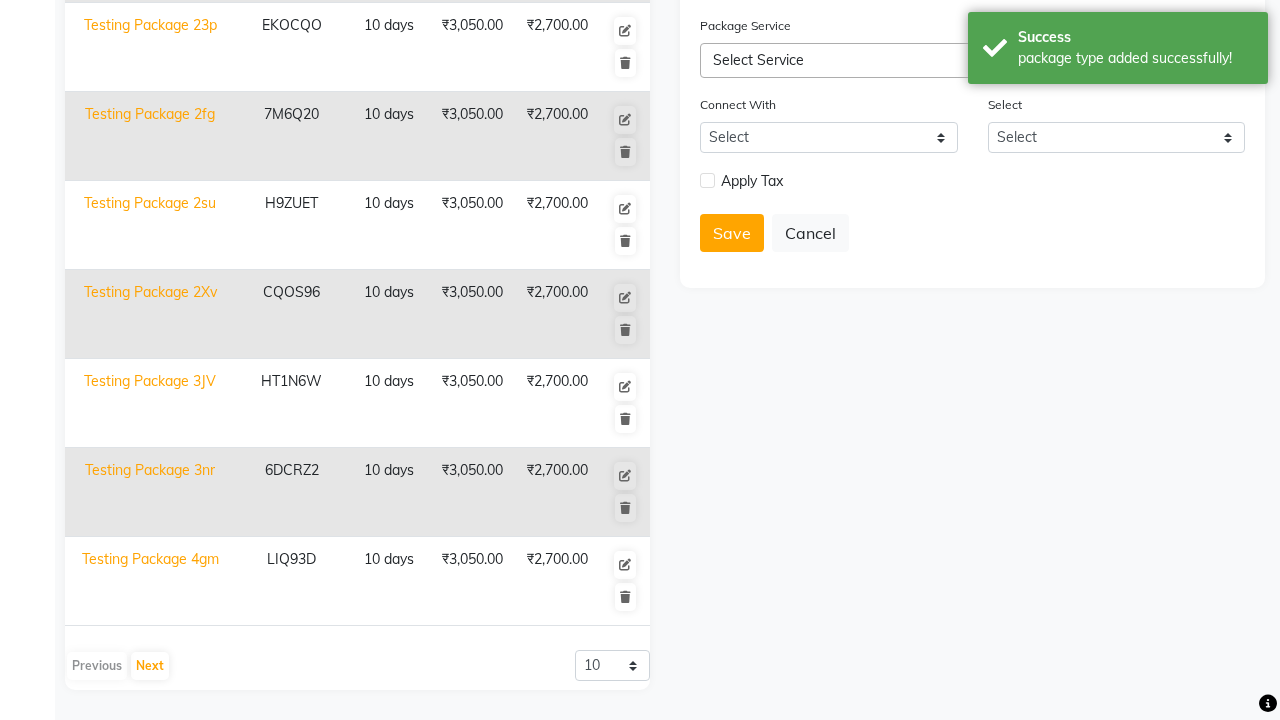 scroll, scrollTop: 0, scrollLeft: 0, axis: both 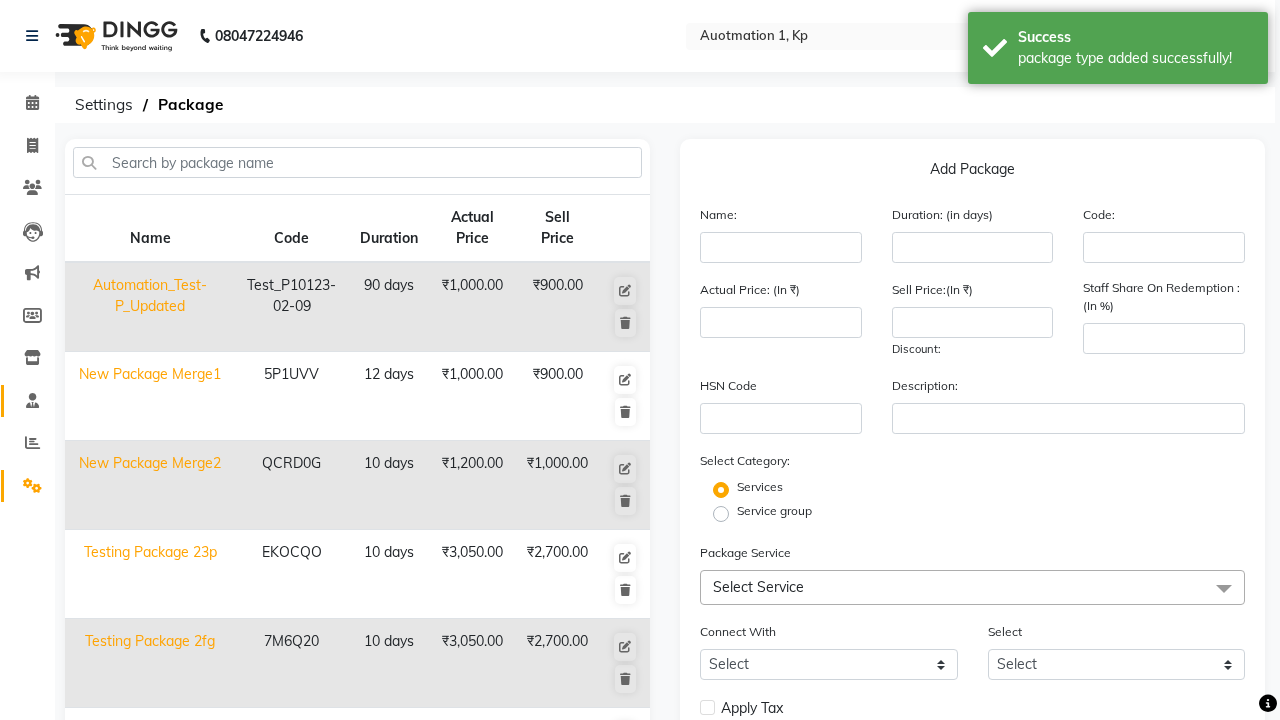click 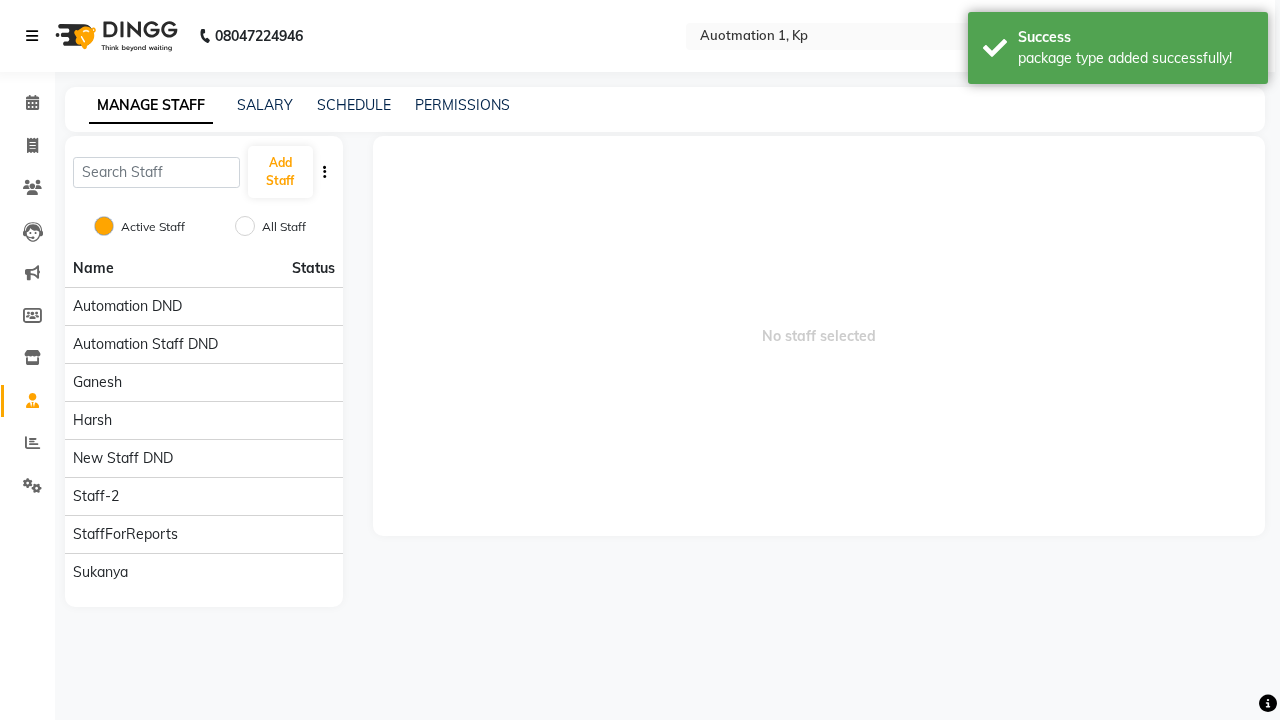 click at bounding box center (32, 36) 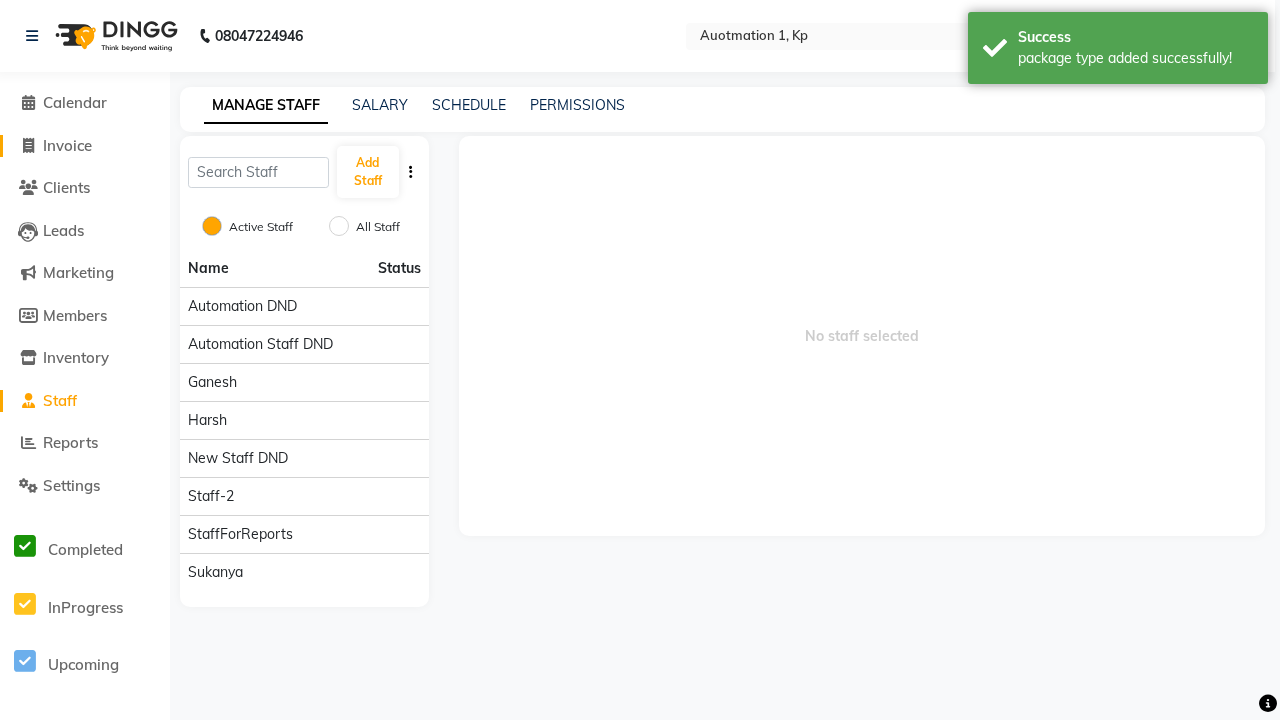 click on "Invoice" 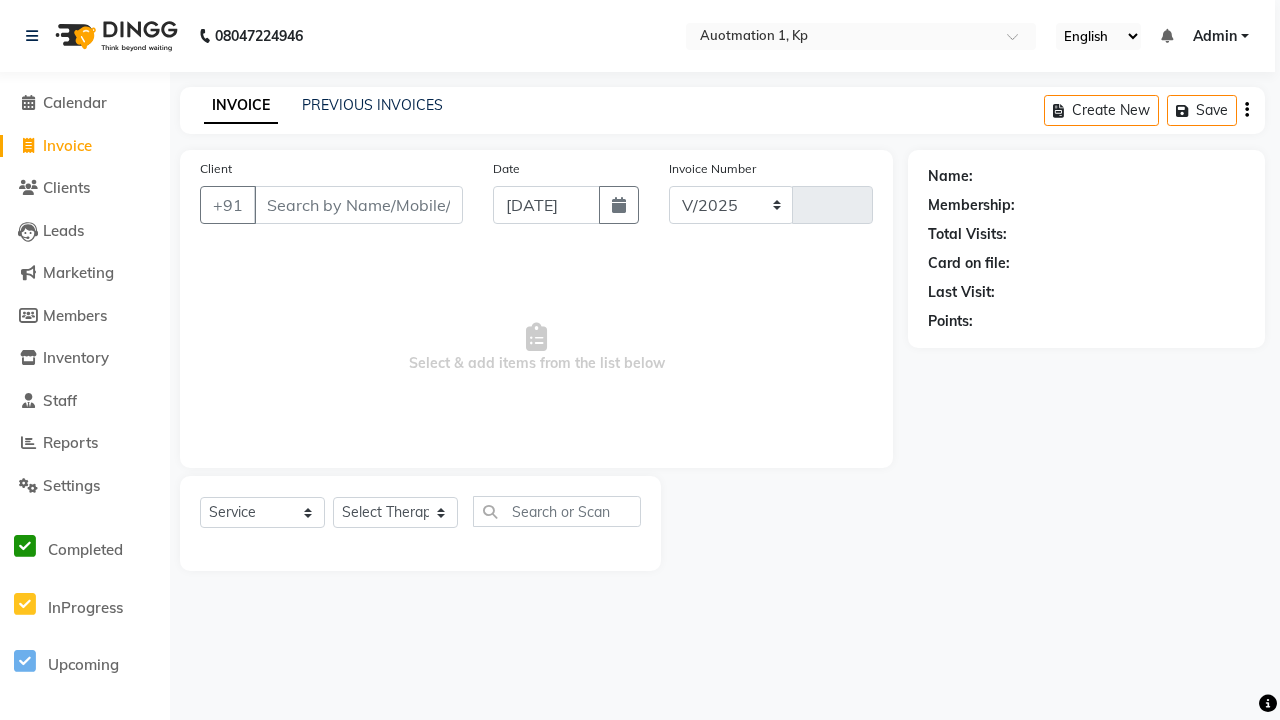 select on "150" 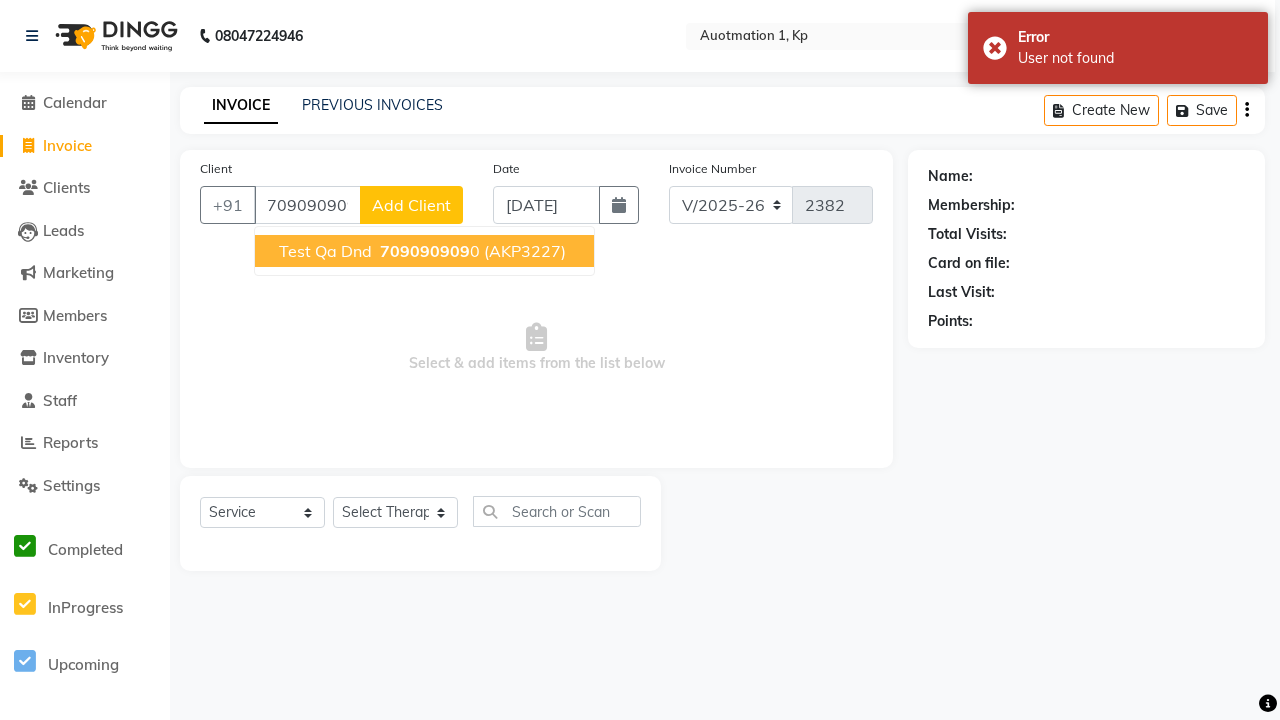 click on "709090909" at bounding box center [425, 251] 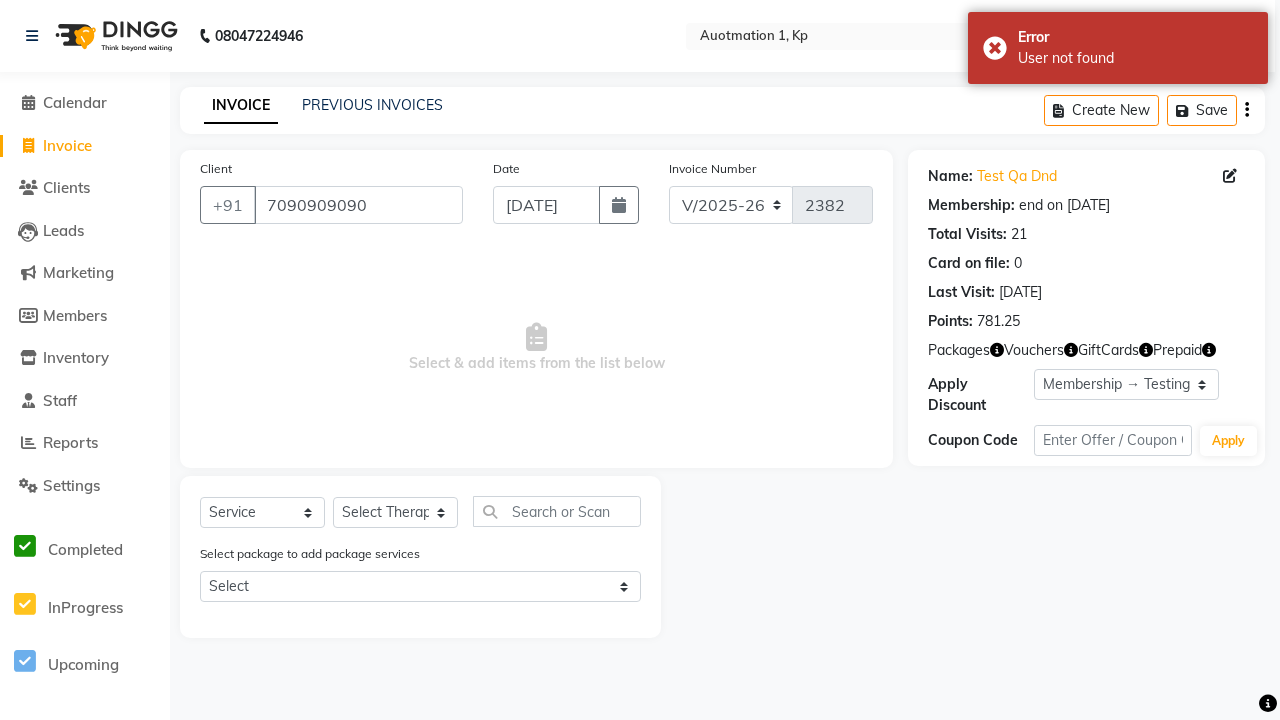 select on "0:" 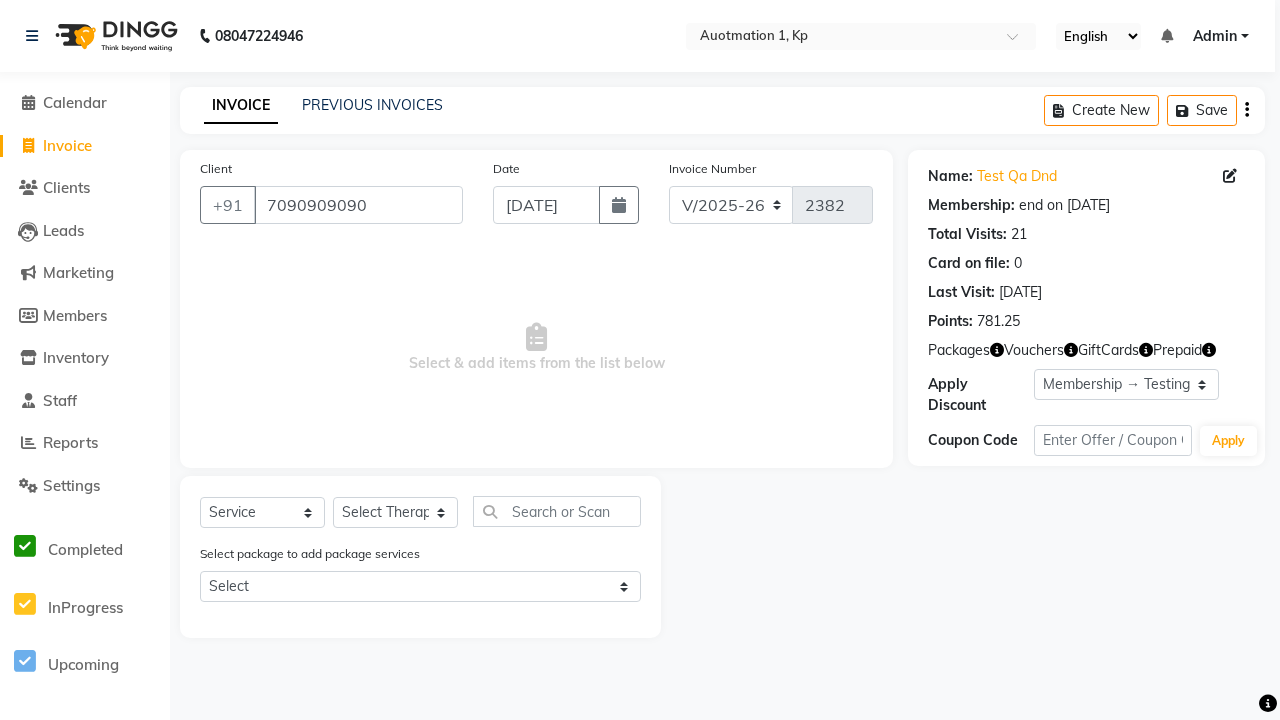 select on "package" 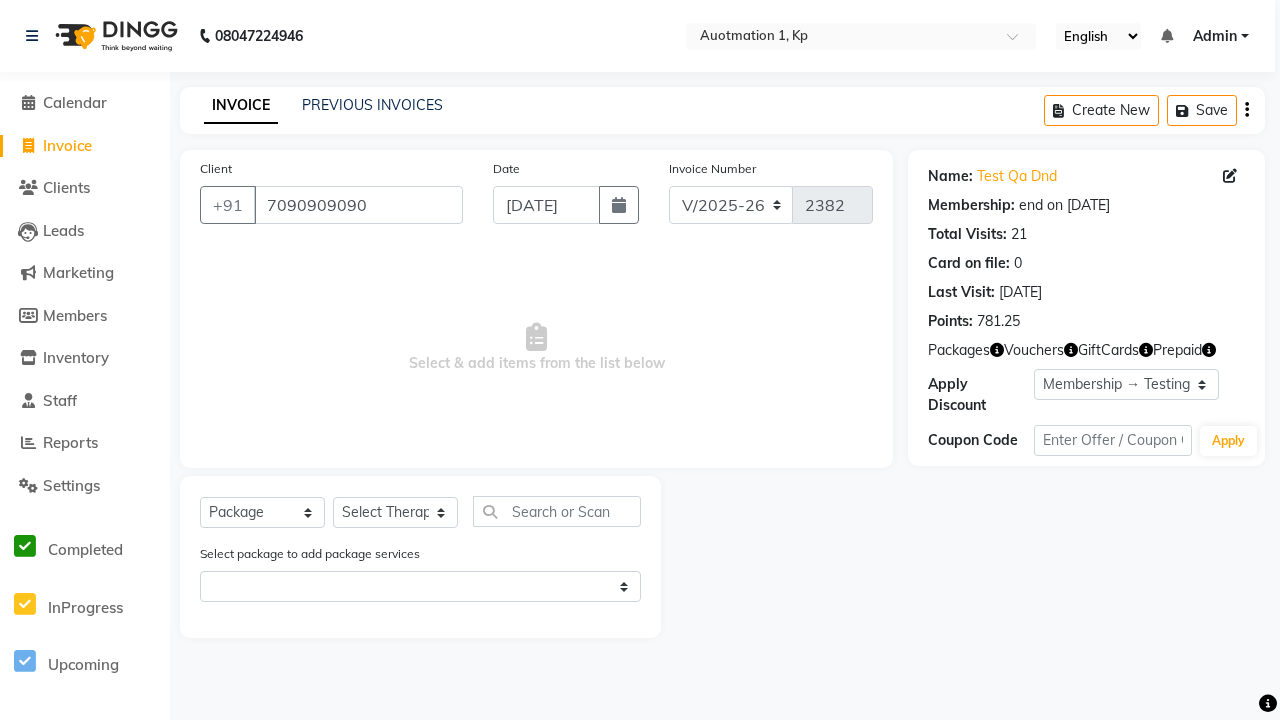 select on "2102" 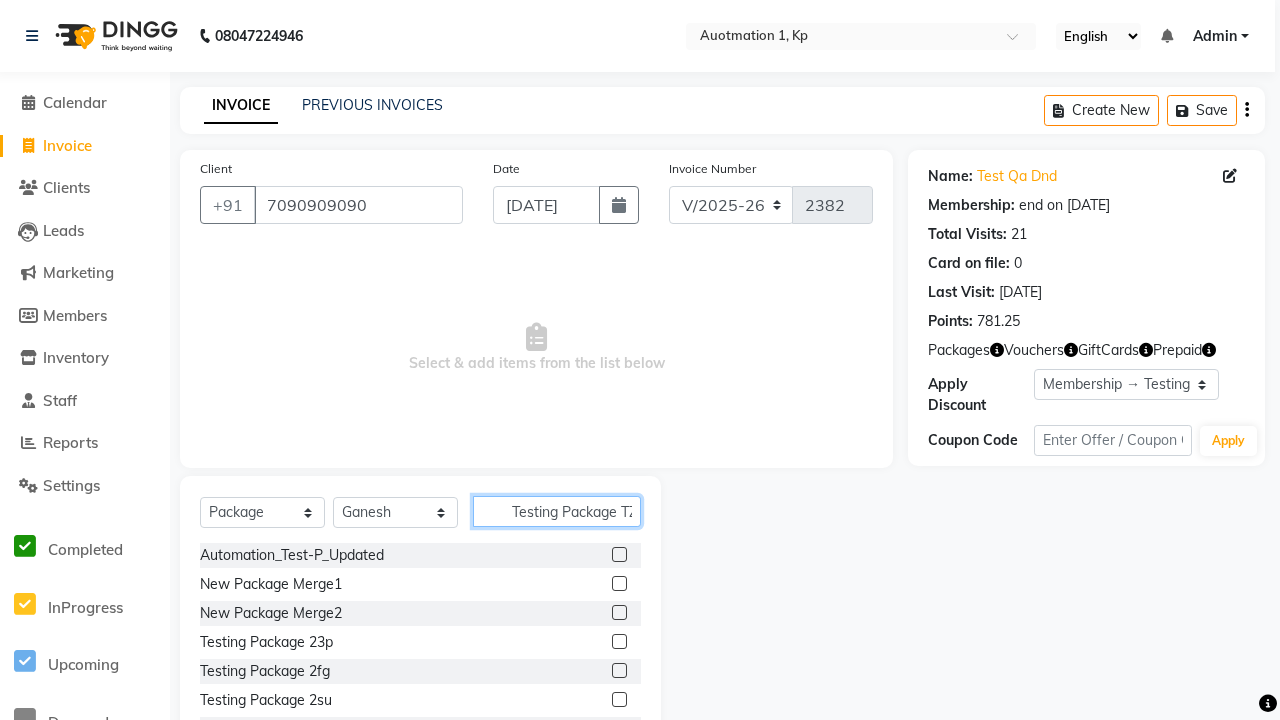 scroll, scrollTop: 0, scrollLeft: 12, axis: horizontal 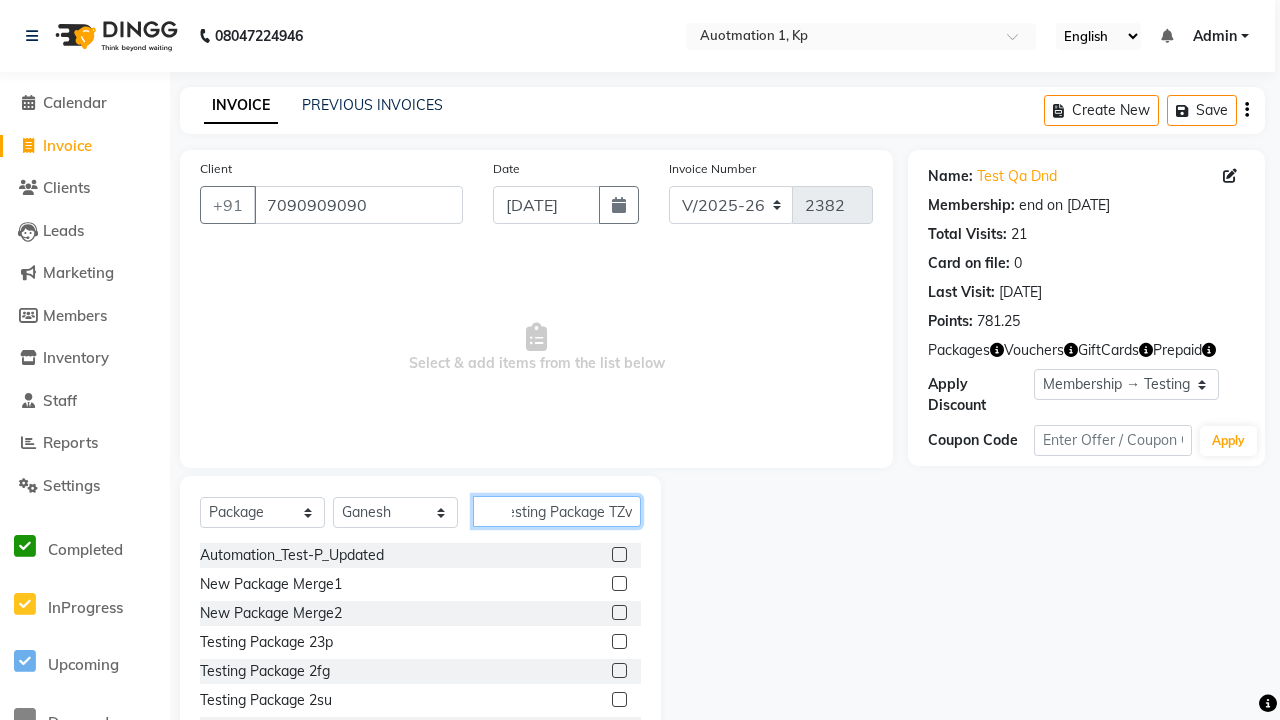 type on "Testing Package TZv" 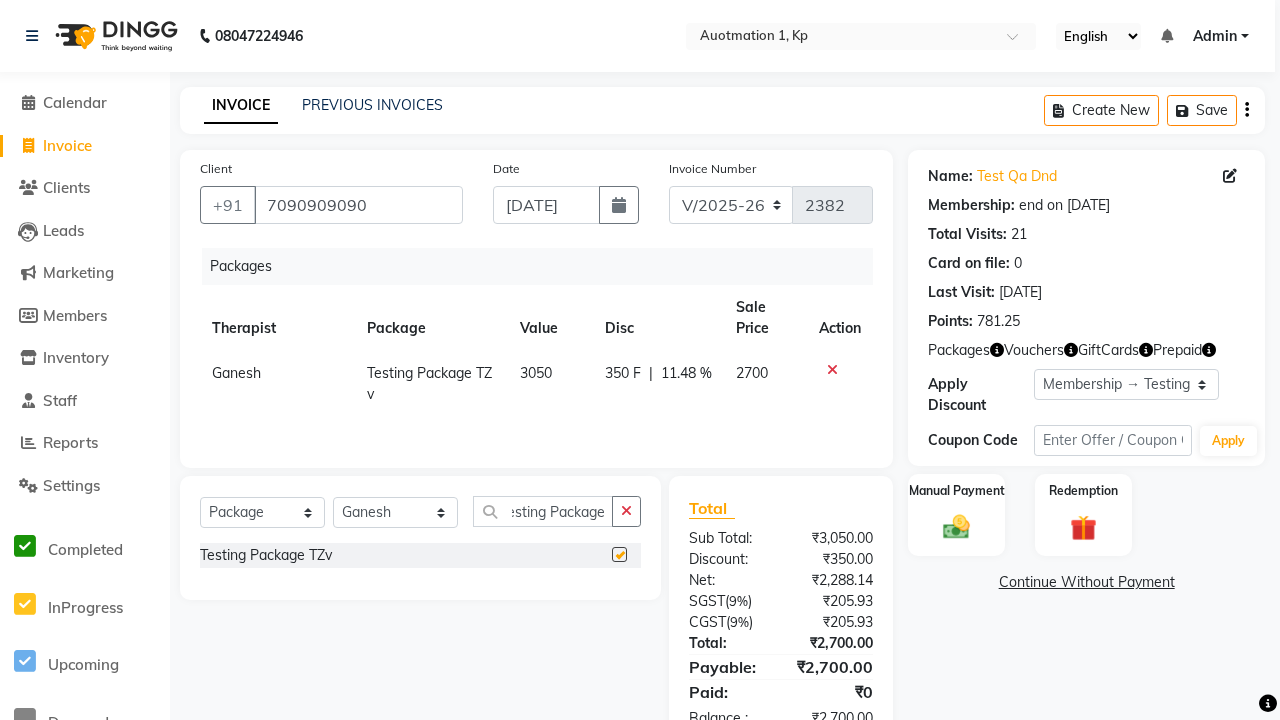 scroll, scrollTop: 0, scrollLeft: 0, axis: both 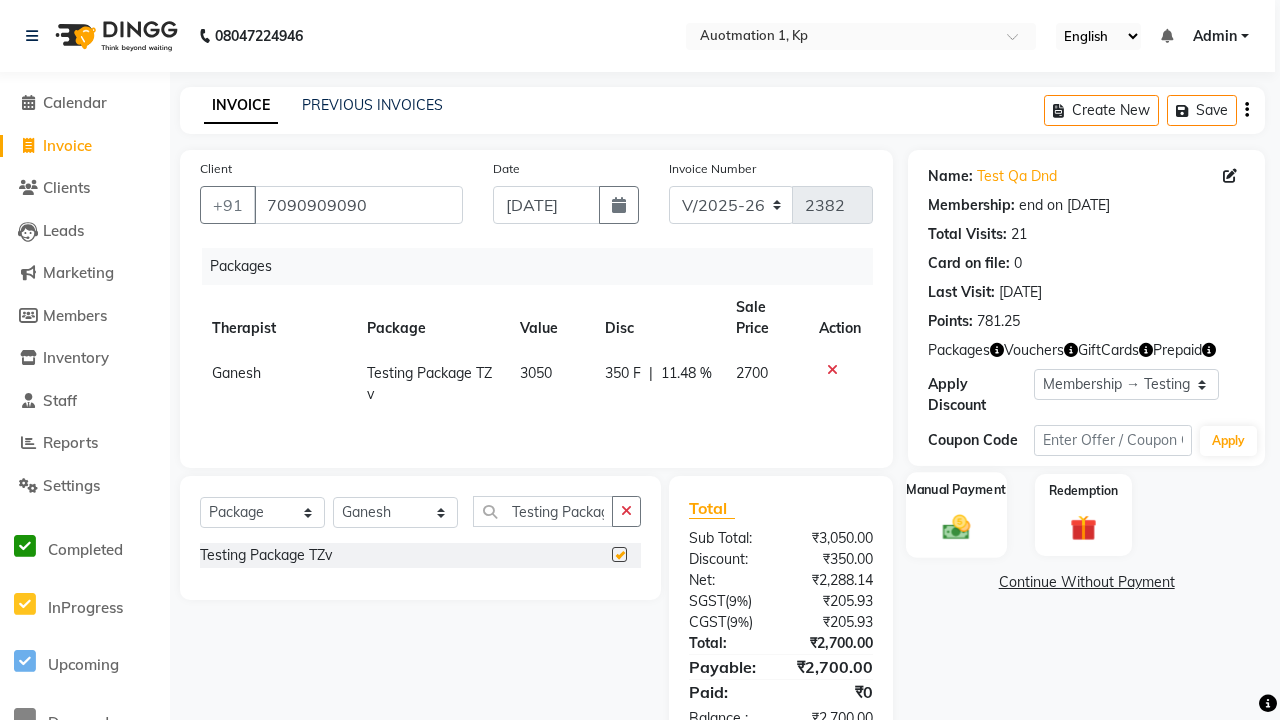 click 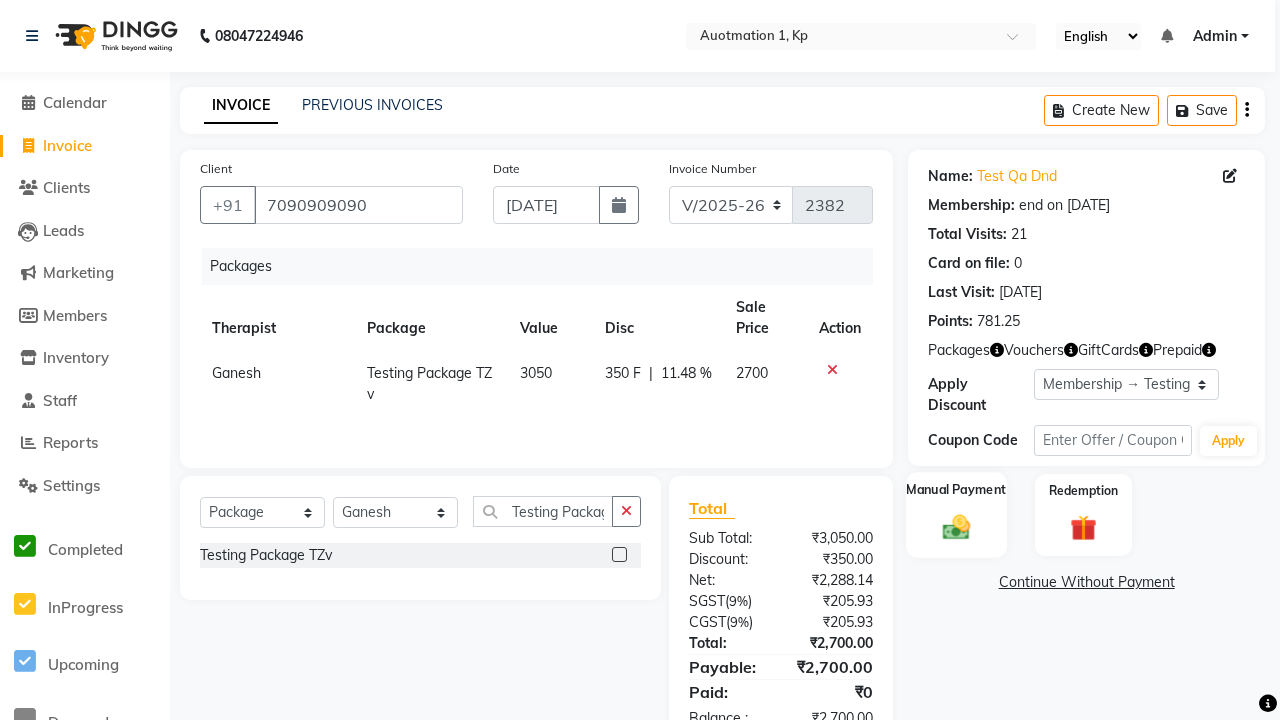 checkbox on "false" 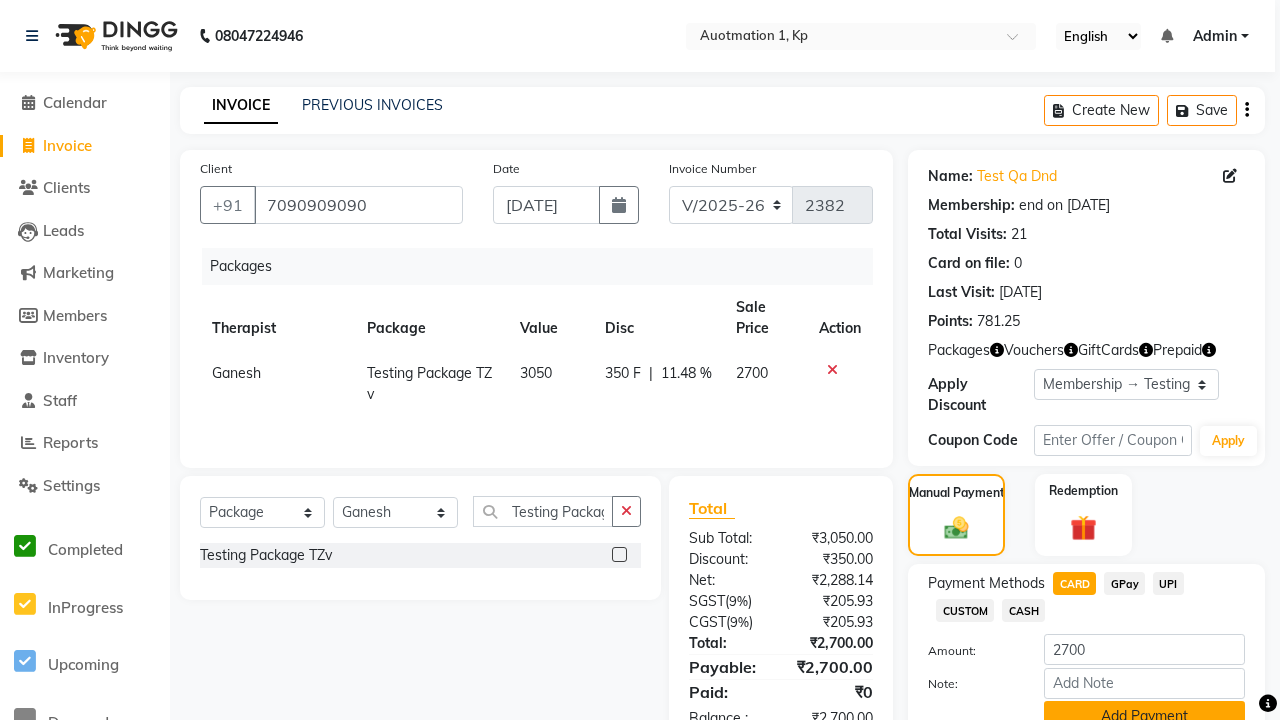 click on "Add Payment" 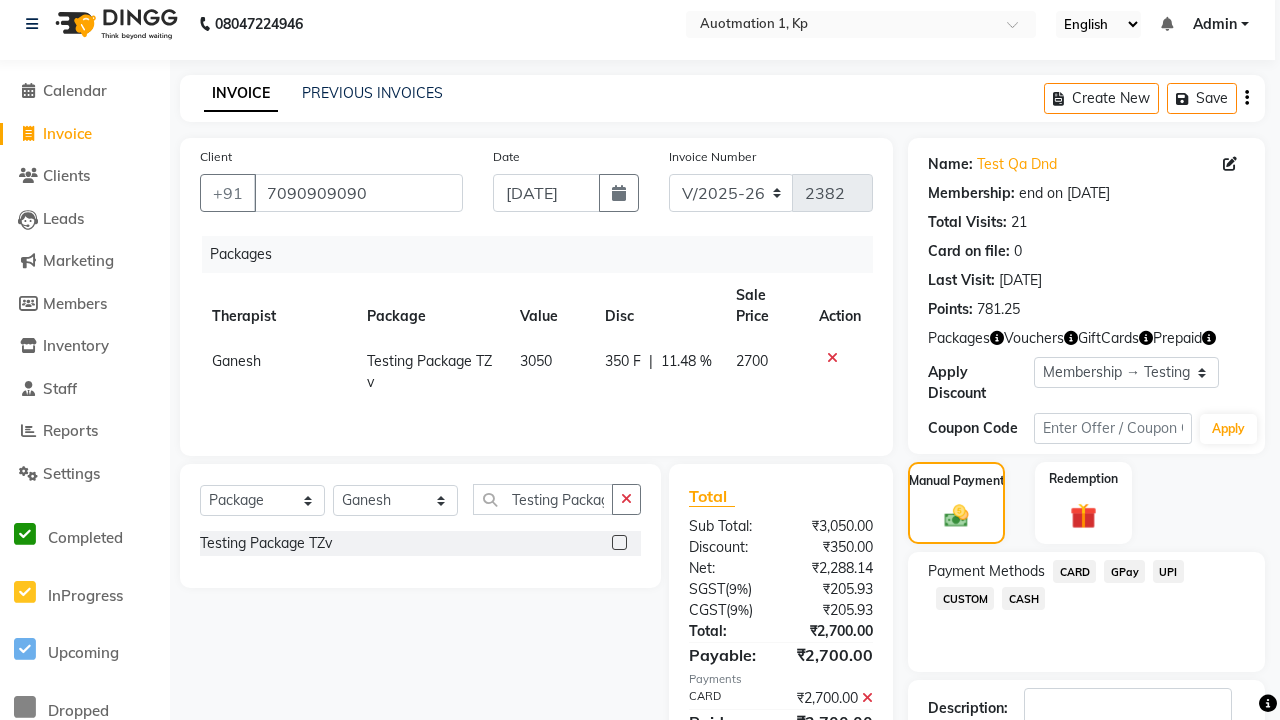 scroll, scrollTop: 148, scrollLeft: 0, axis: vertical 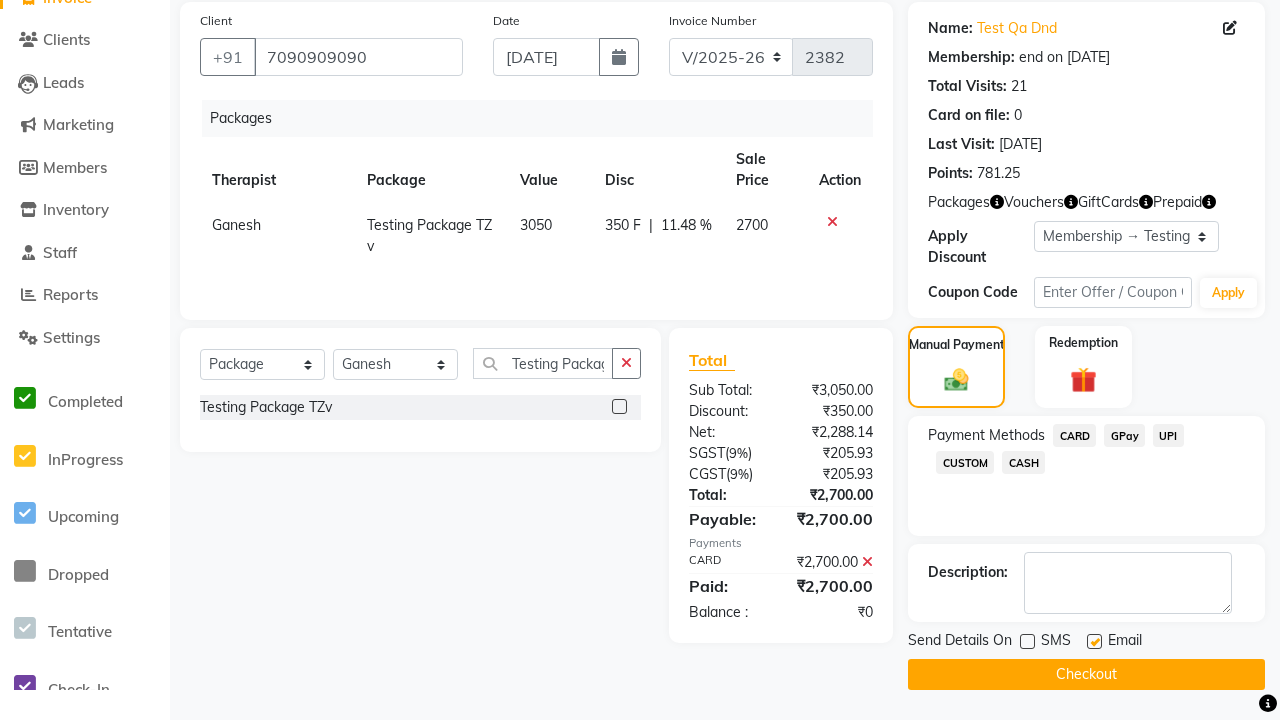 click 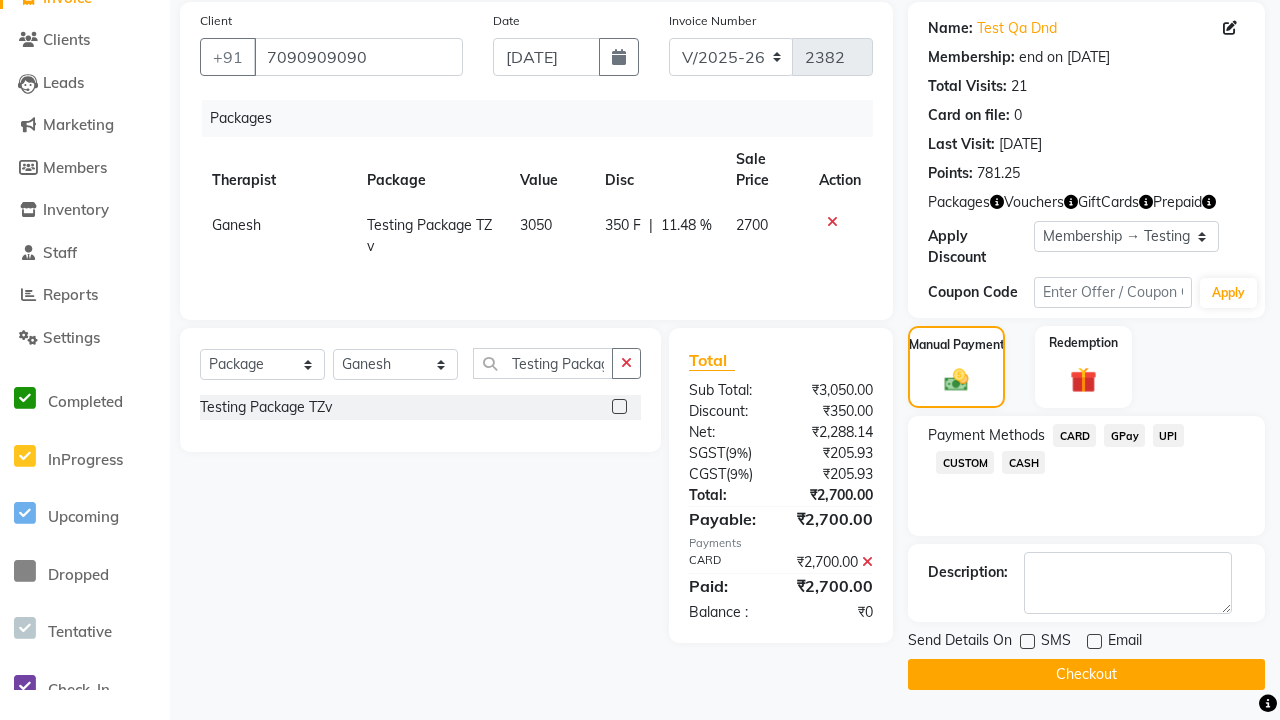 click on "Checkout" 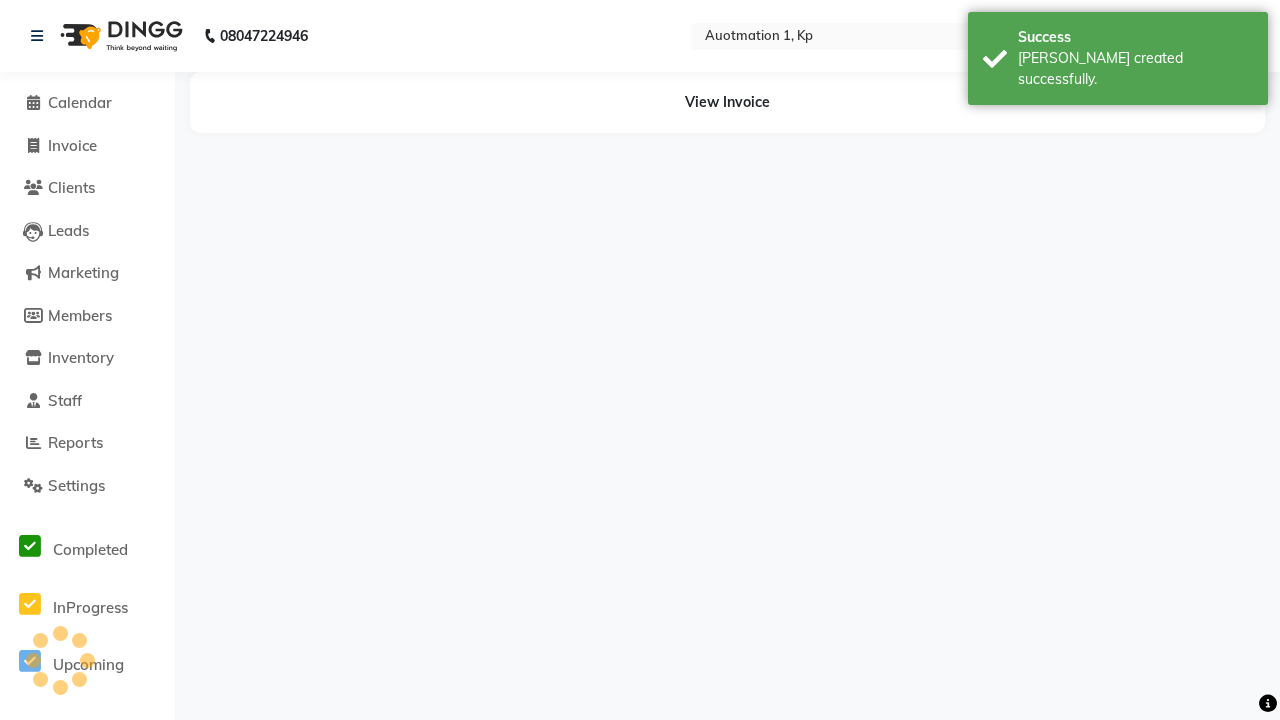 scroll, scrollTop: 0, scrollLeft: 0, axis: both 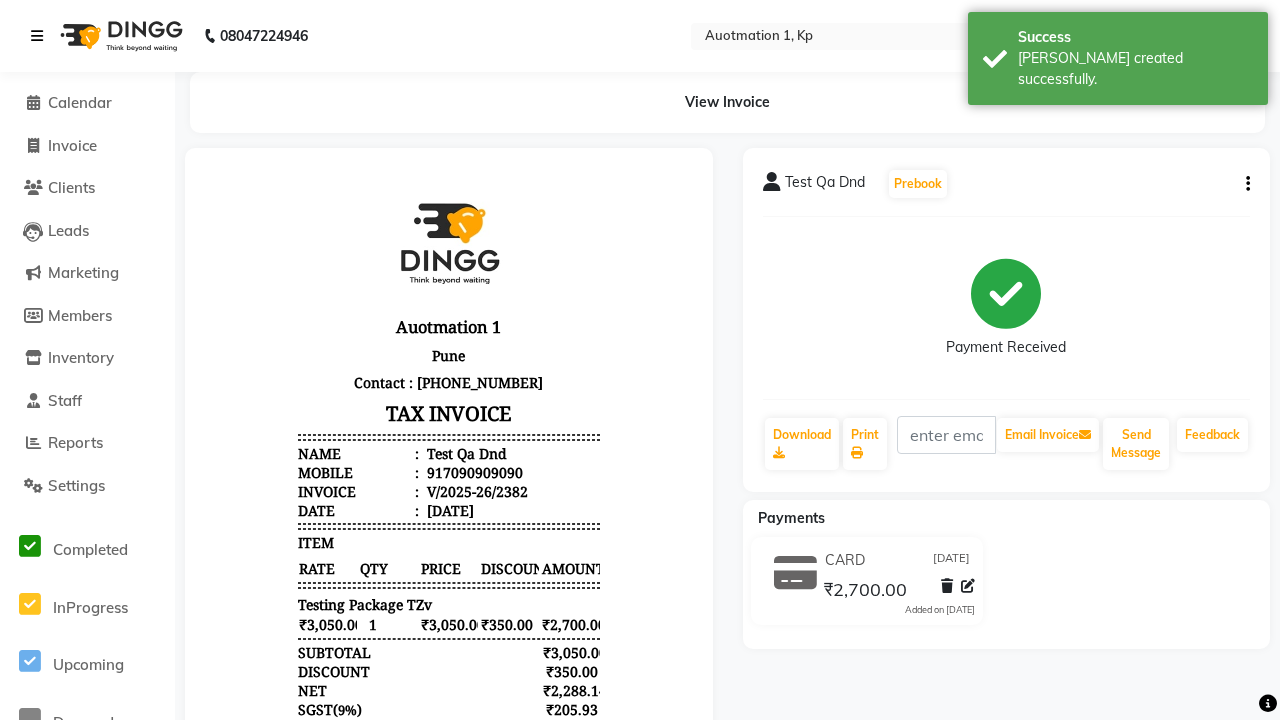 click on "[PERSON_NAME] created successfully." at bounding box center [1135, 69] 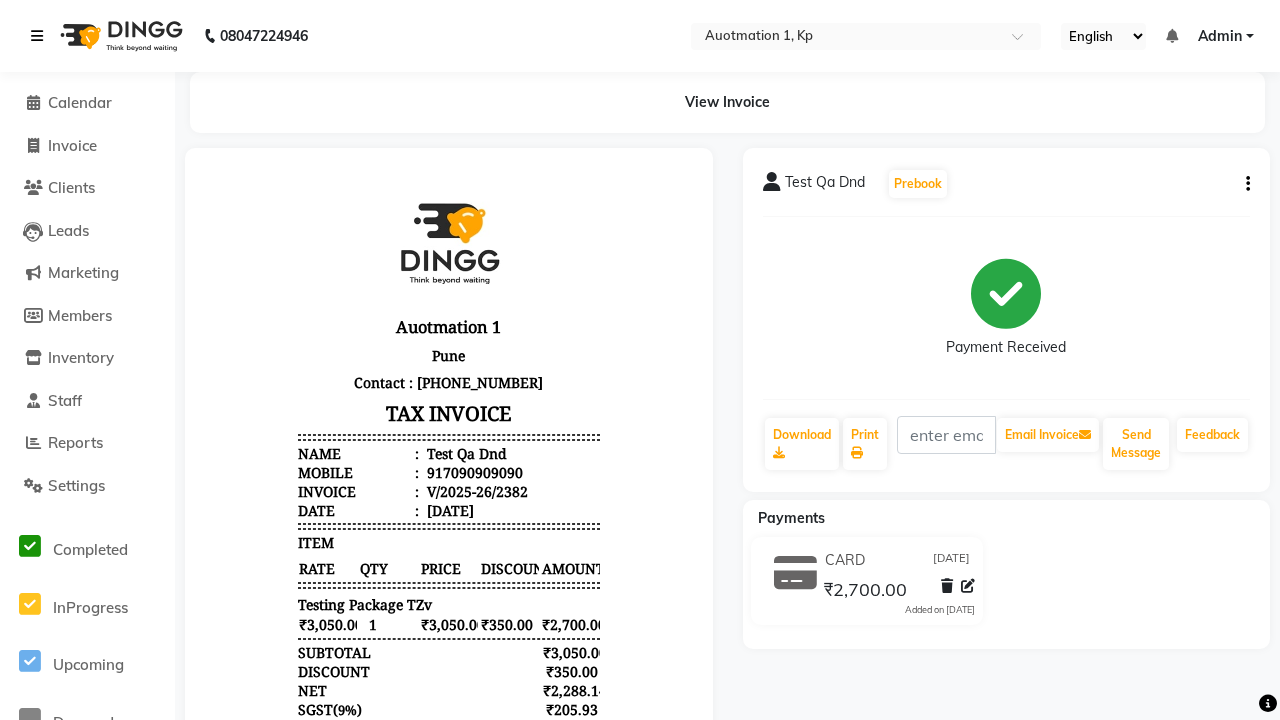 click at bounding box center (37, 36) 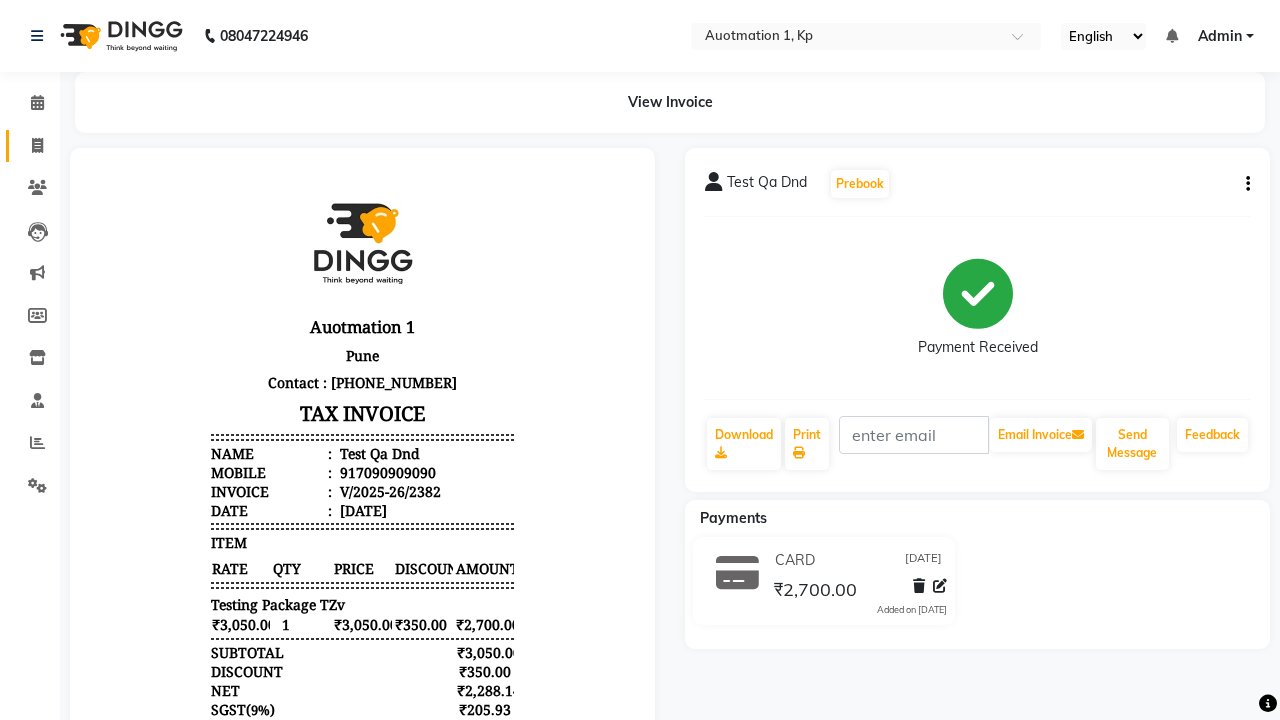 click 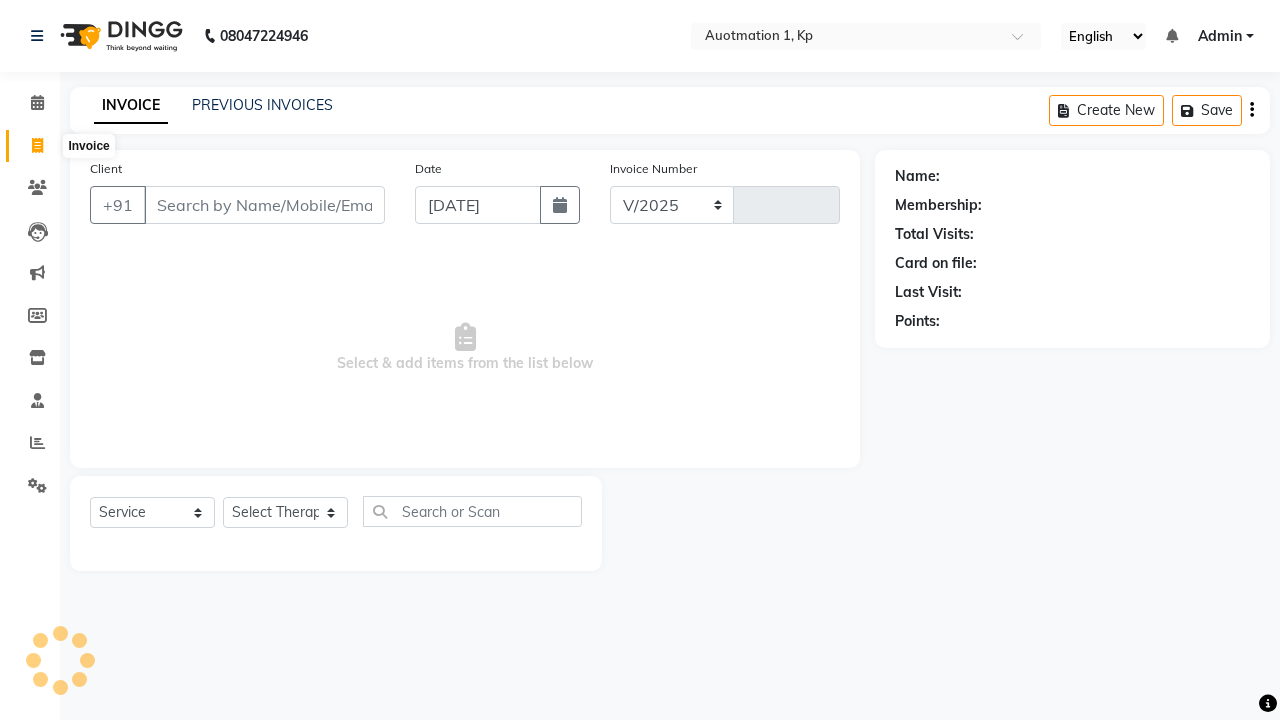 select on "150" 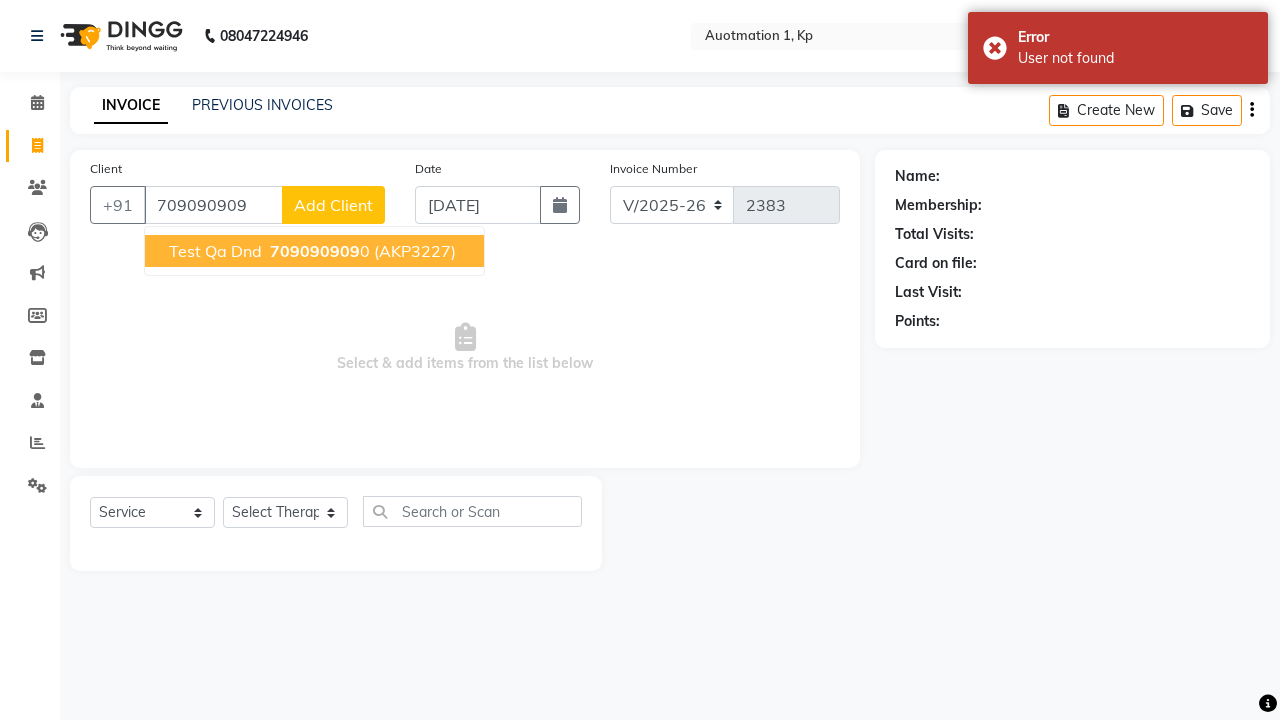 click on "709090909" at bounding box center (315, 251) 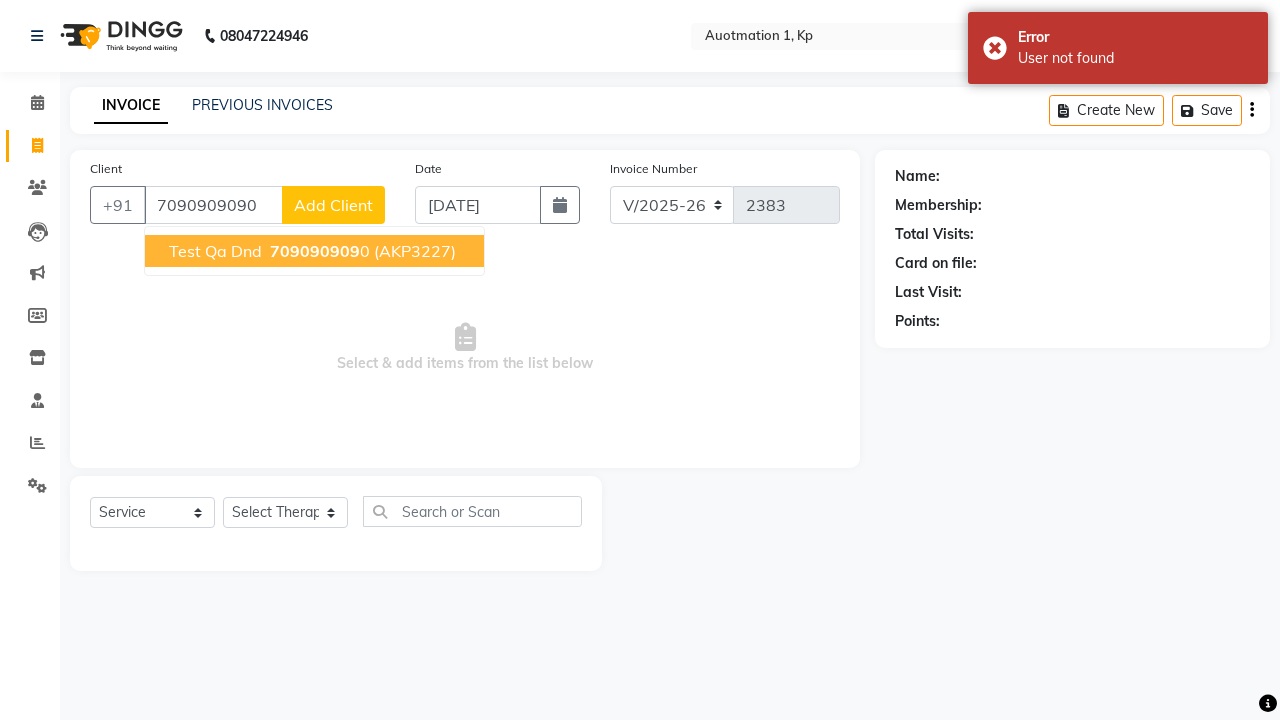 type on "7090909090" 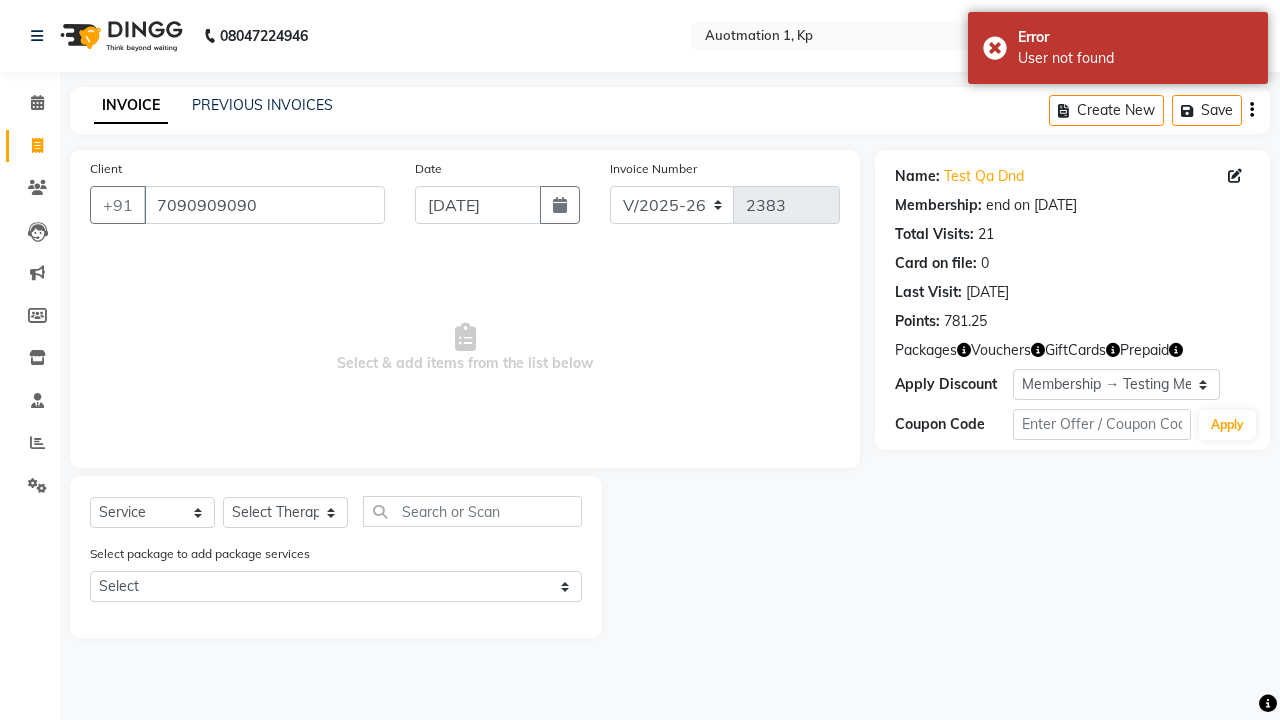 select on "0:" 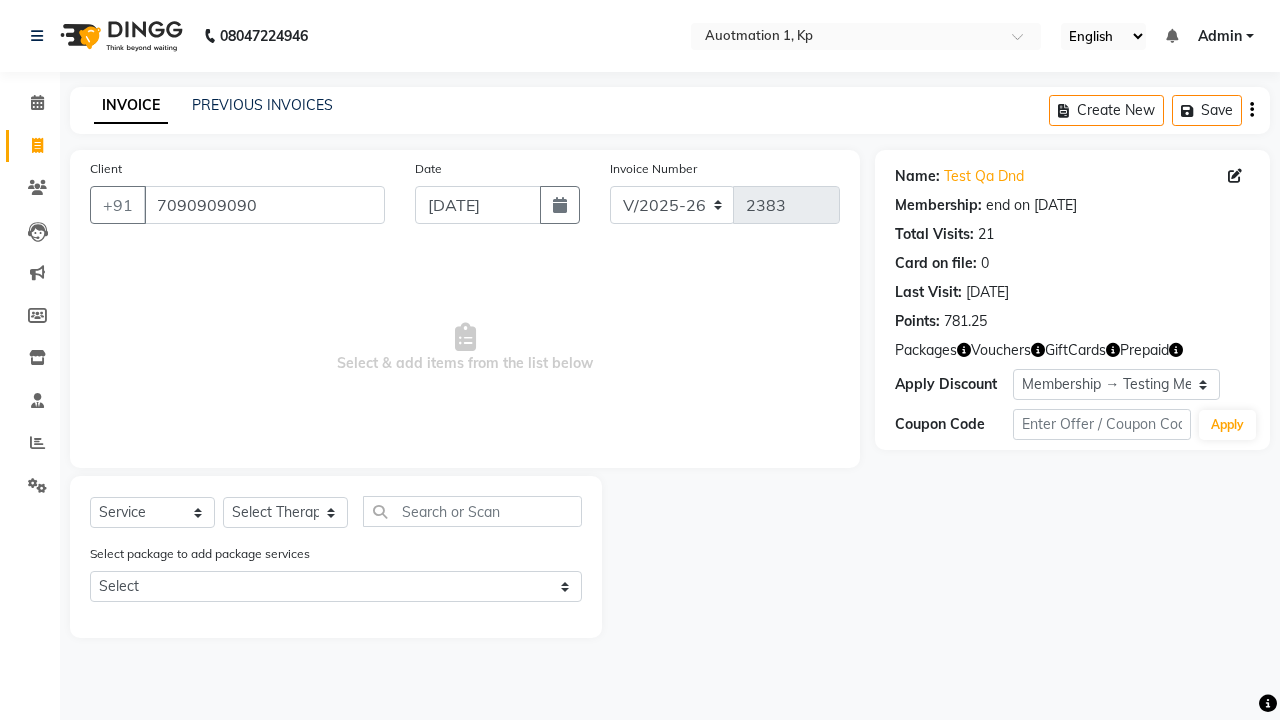 select on "2102" 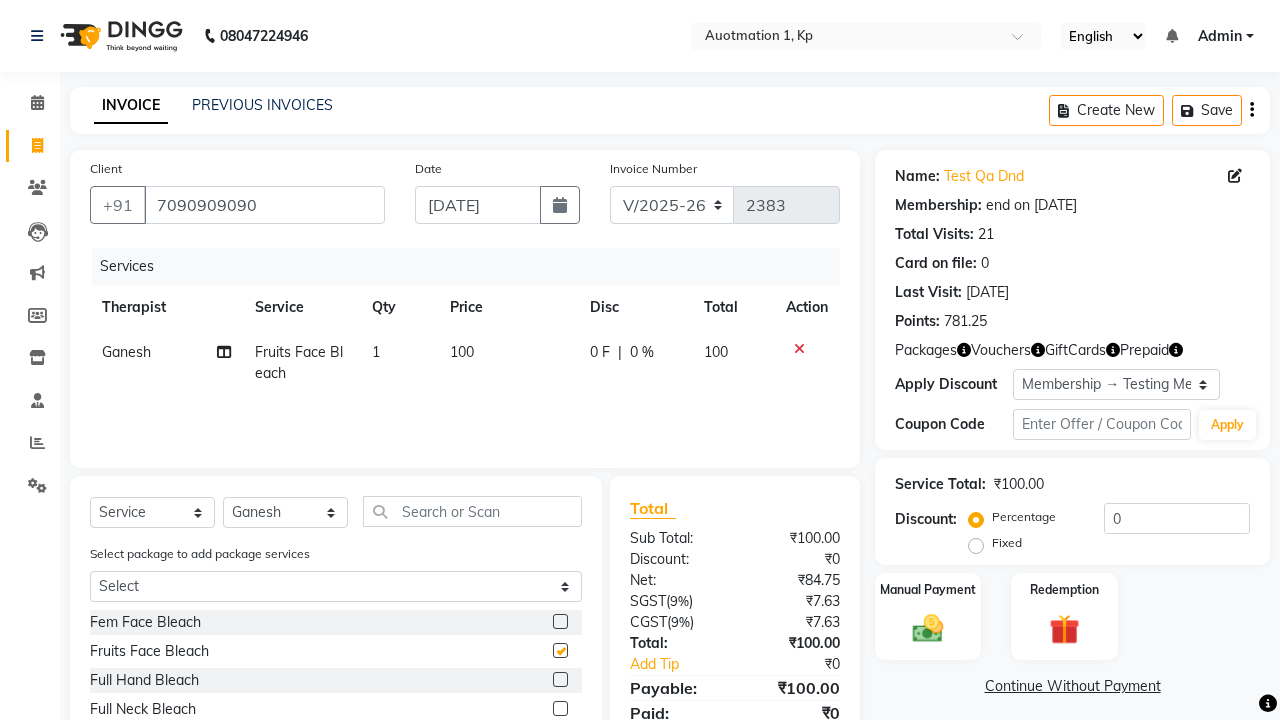 checkbox on "false" 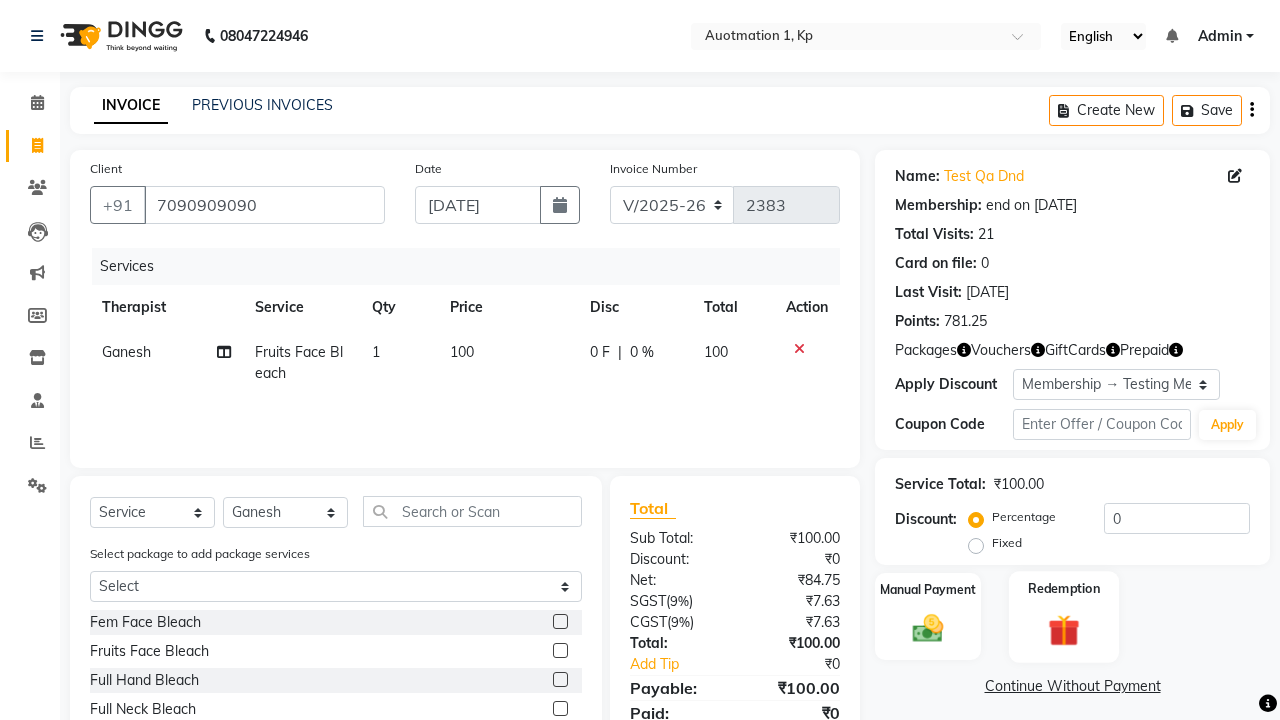 click 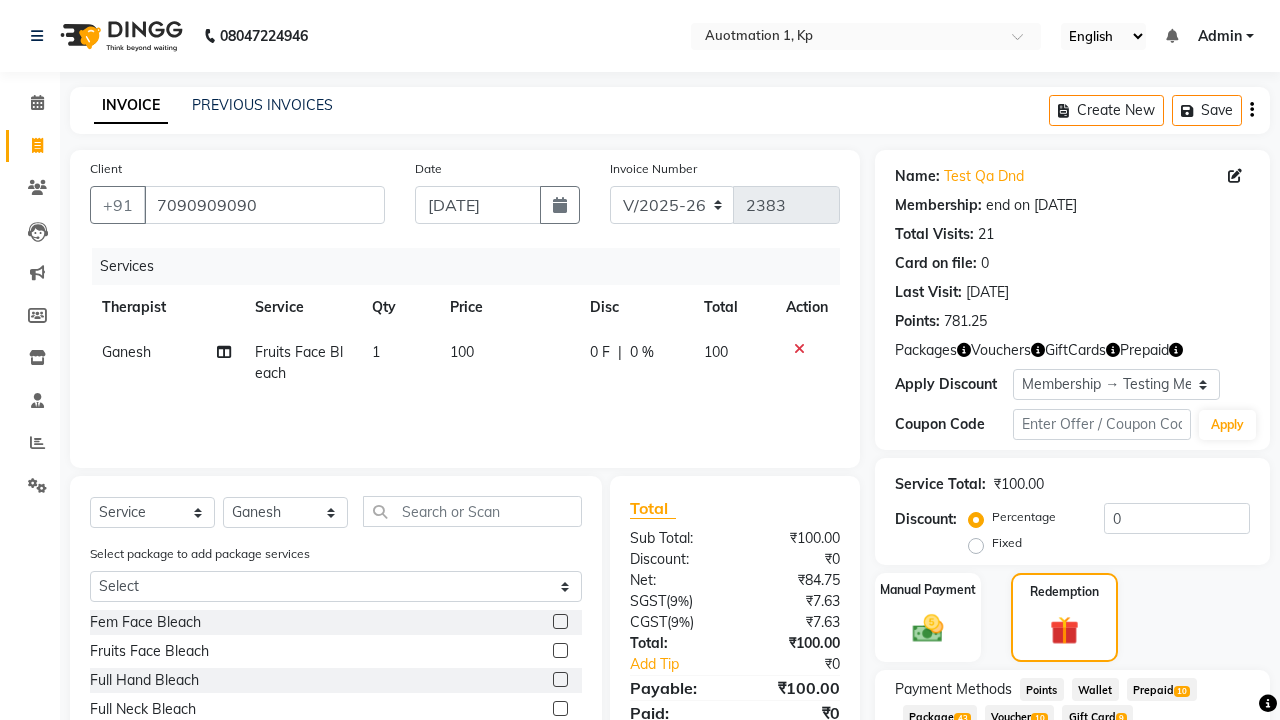 click on "Package  43" 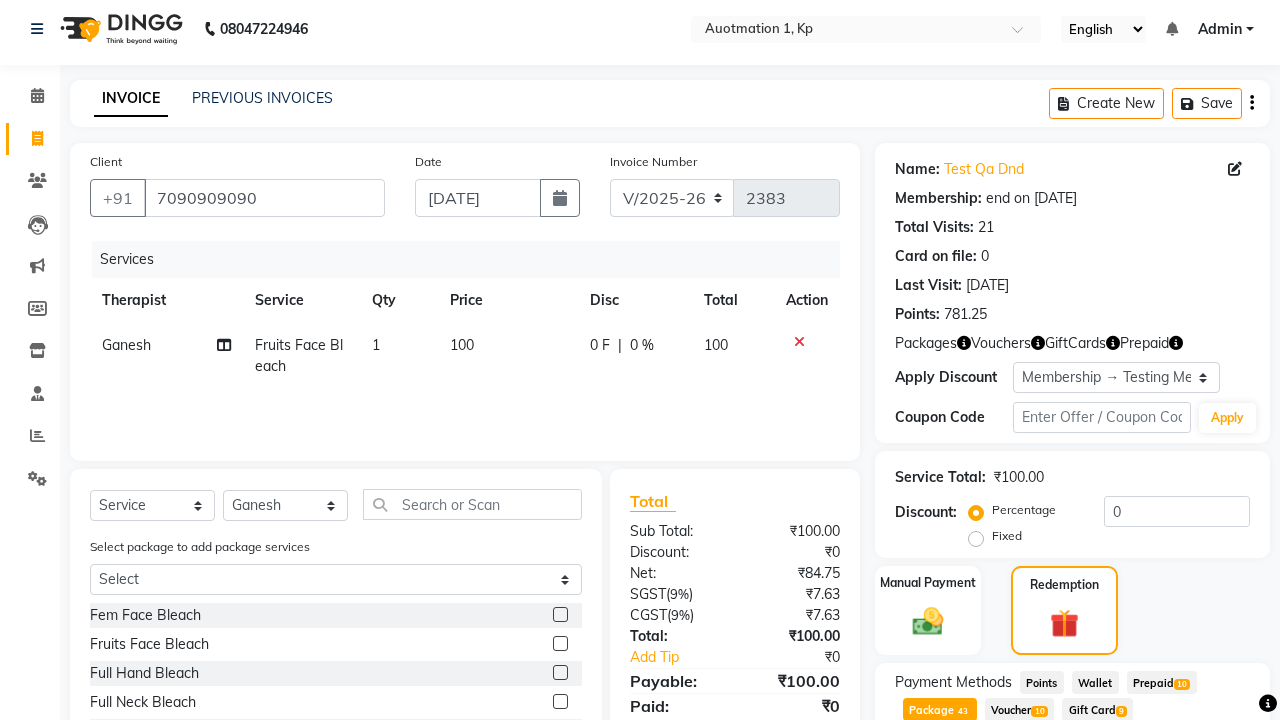 click on "Apply" at bounding box center [1197, 790] 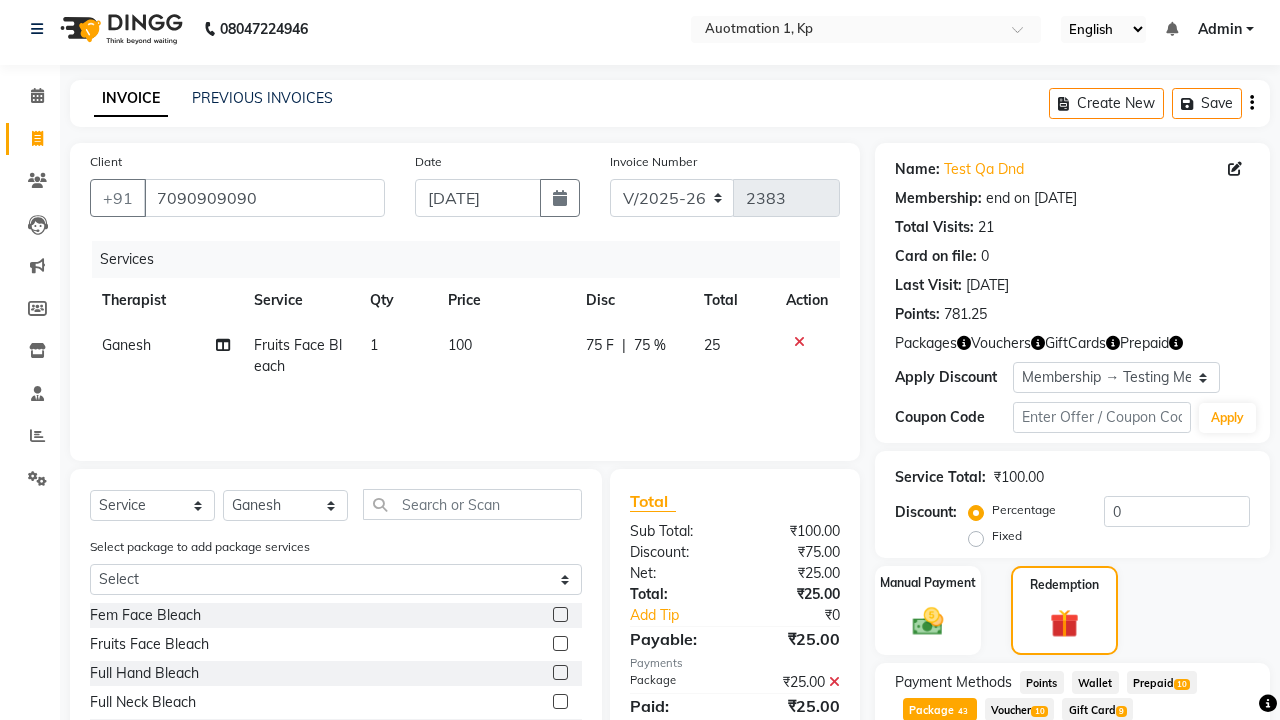 scroll, scrollTop: 329, scrollLeft: 0, axis: vertical 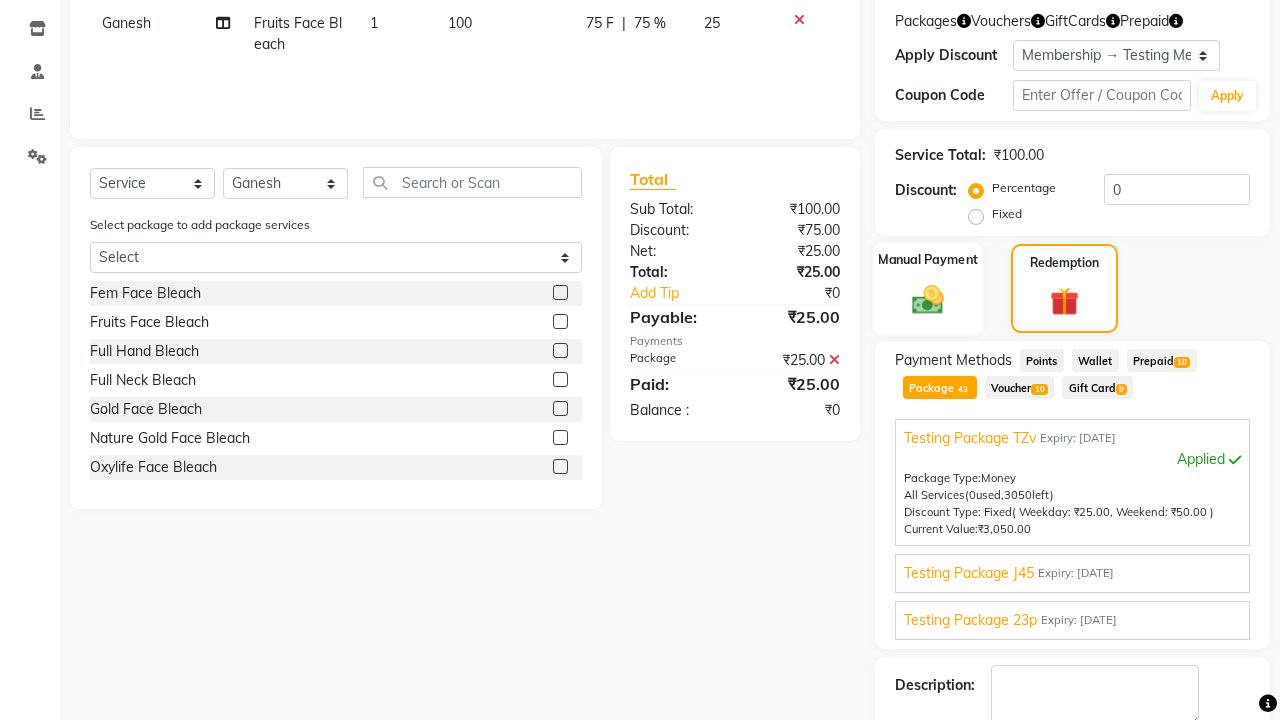 click 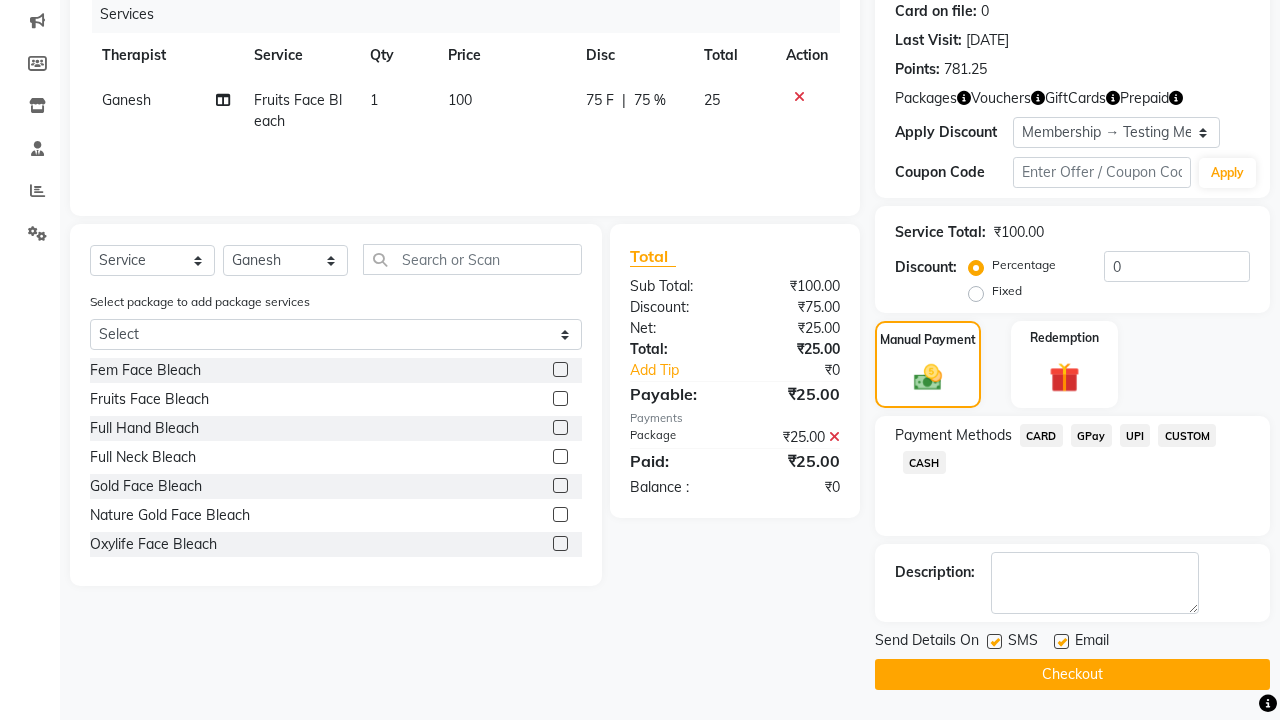 click on "CARD" 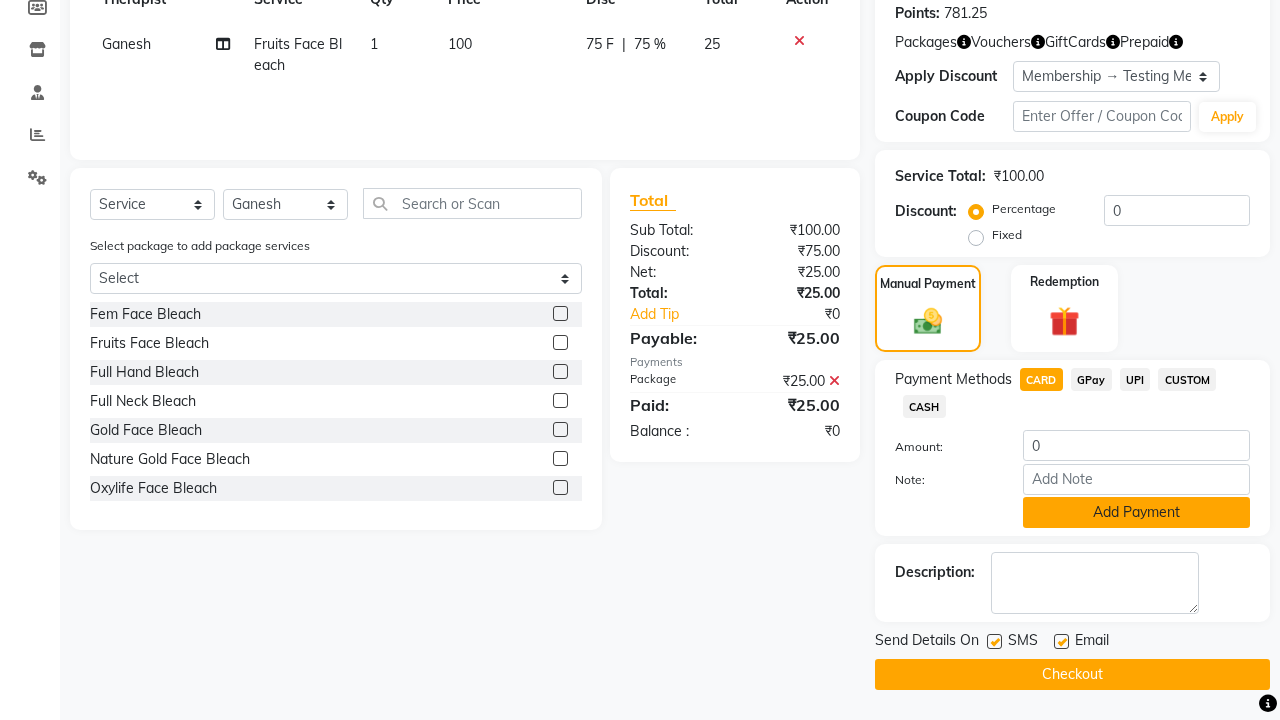 click on "Add Payment" 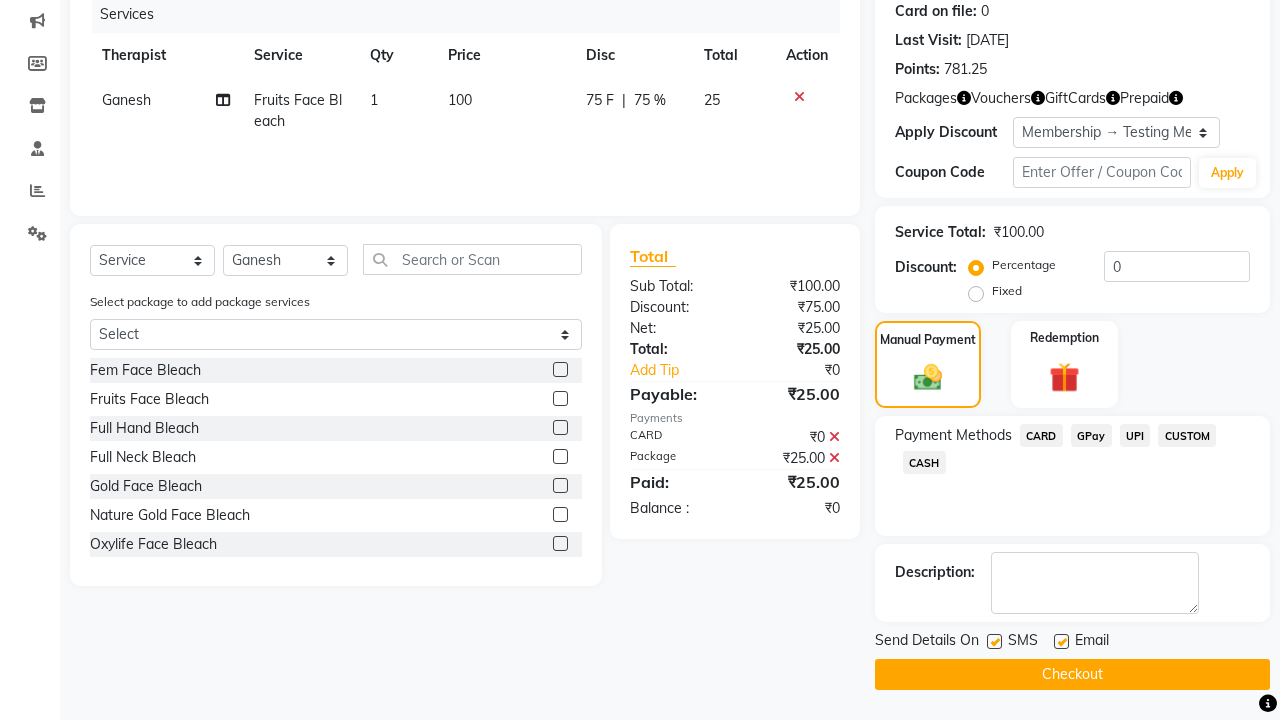 scroll, scrollTop: 252, scrollLeft: 0, axis: vertical 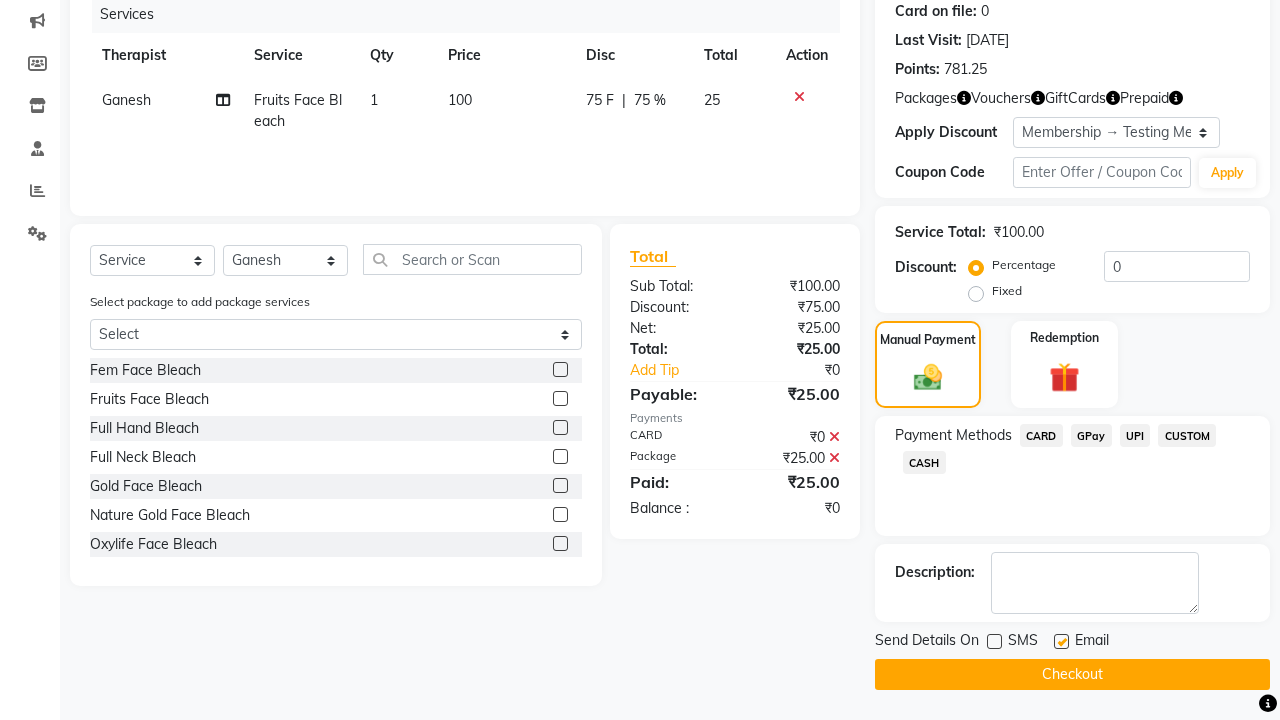 click 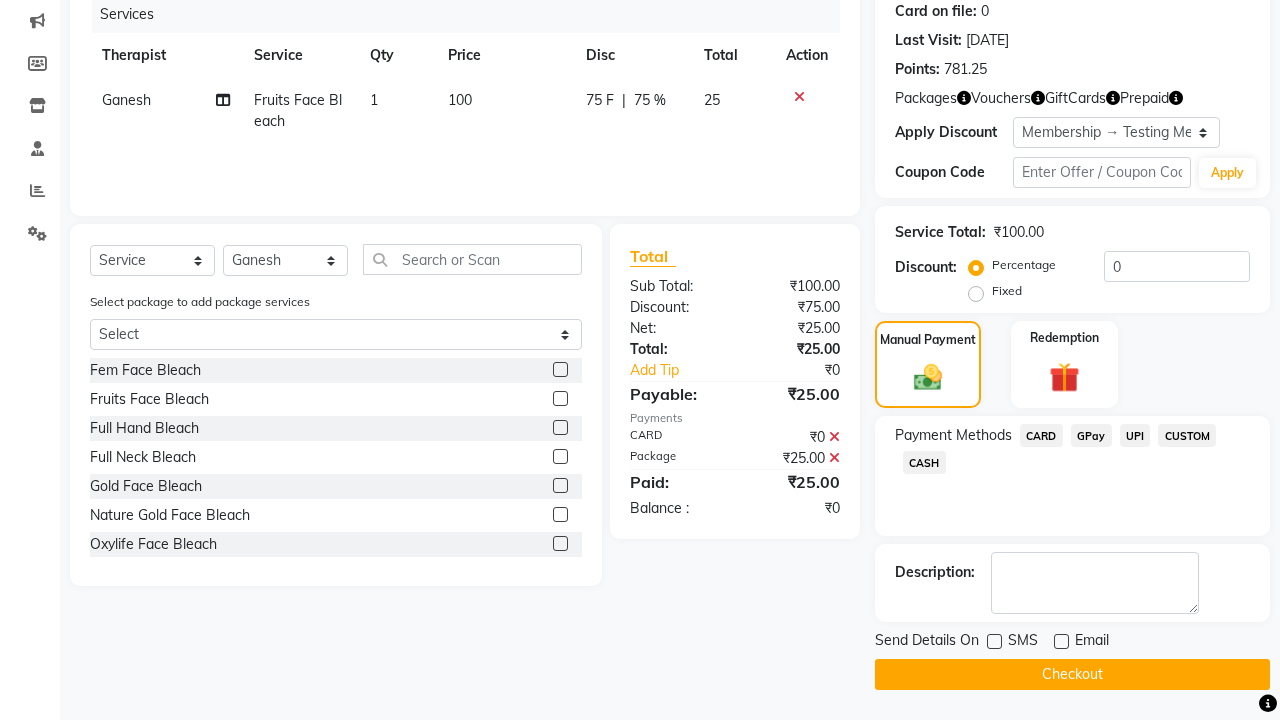 click on "Checkout" 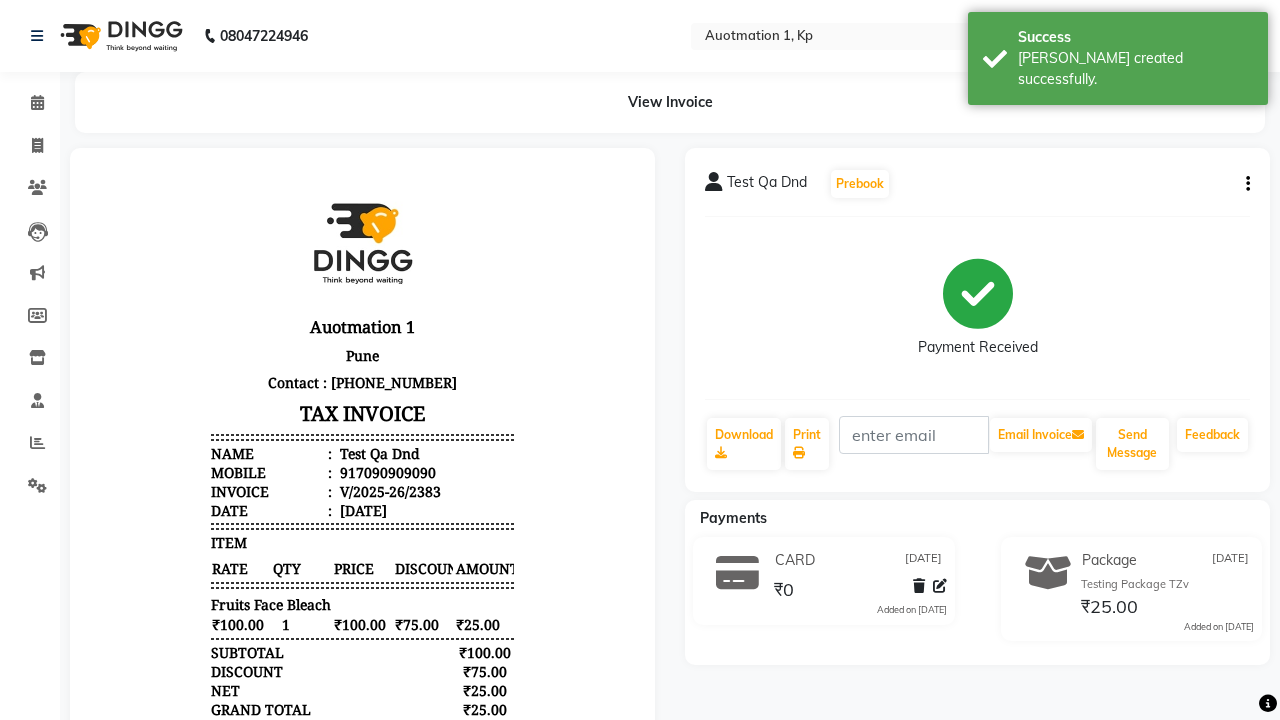 scroll, scrollTop: 0, scrollLeft: 0, axis: both 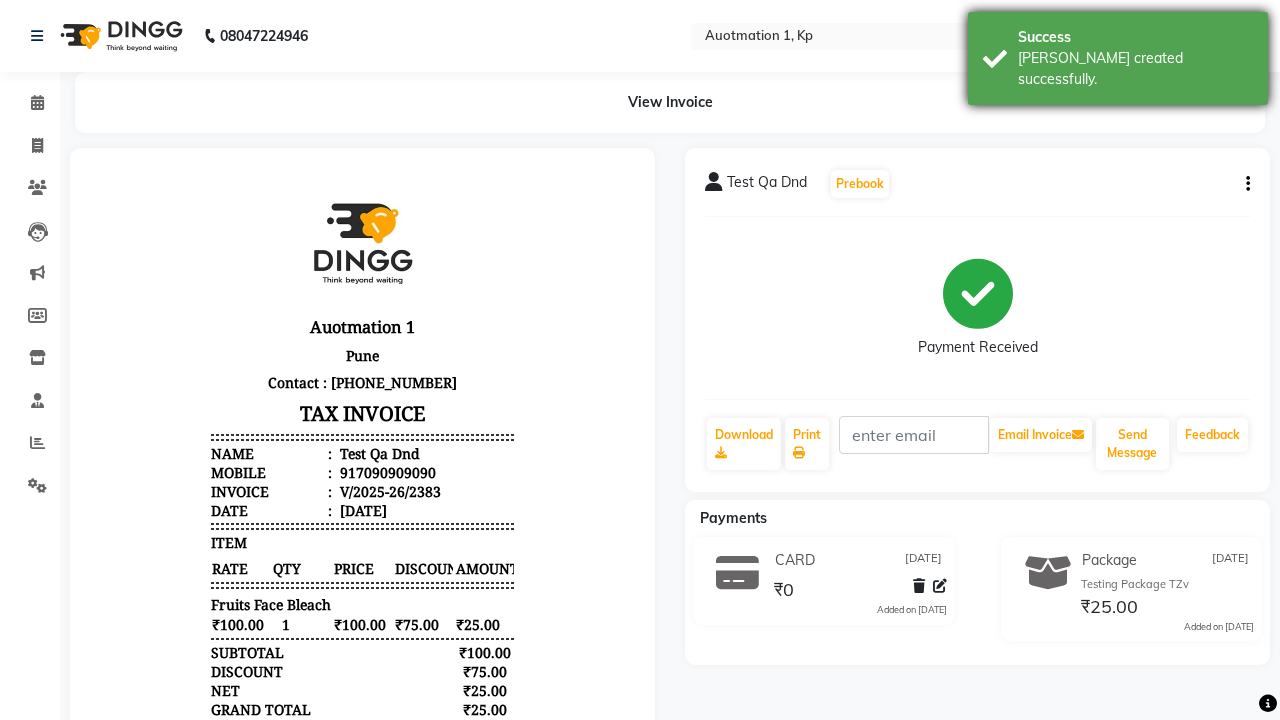 click on "[PERSON_NAME] created successfully." at bounding box center (1135, 69) 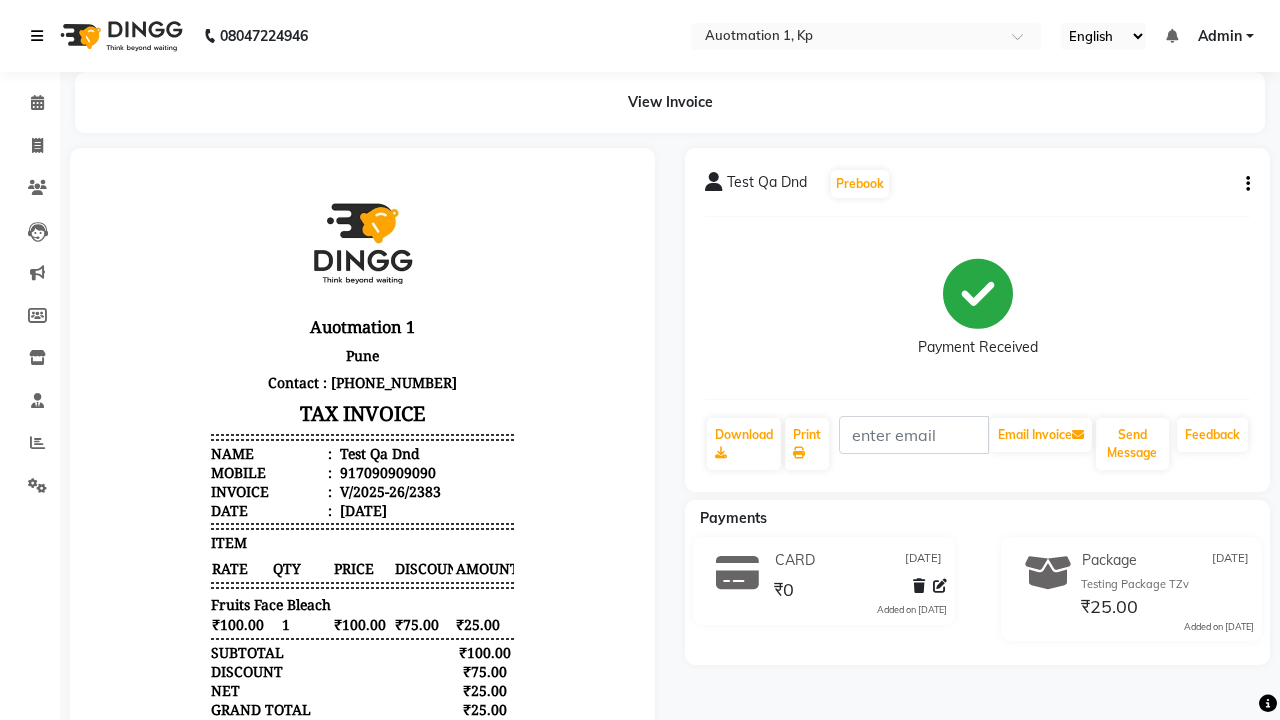 click at bounding box center (37, 36) 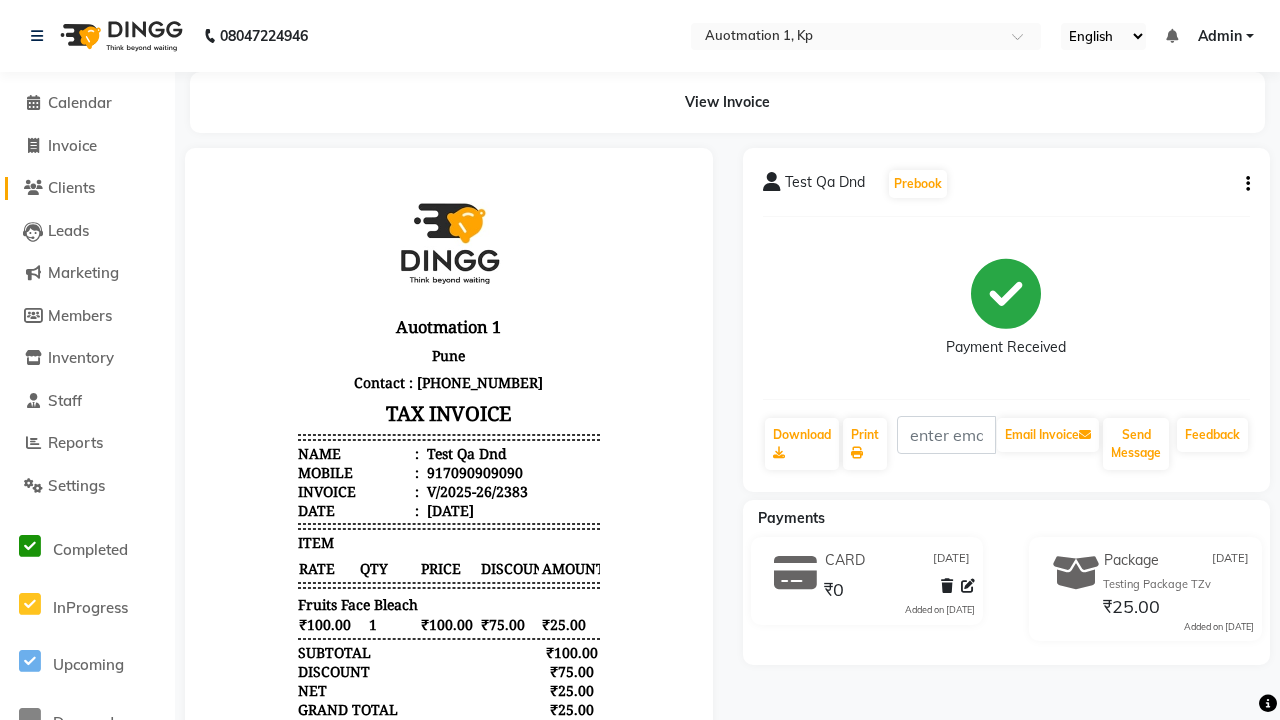 click on "Clients" 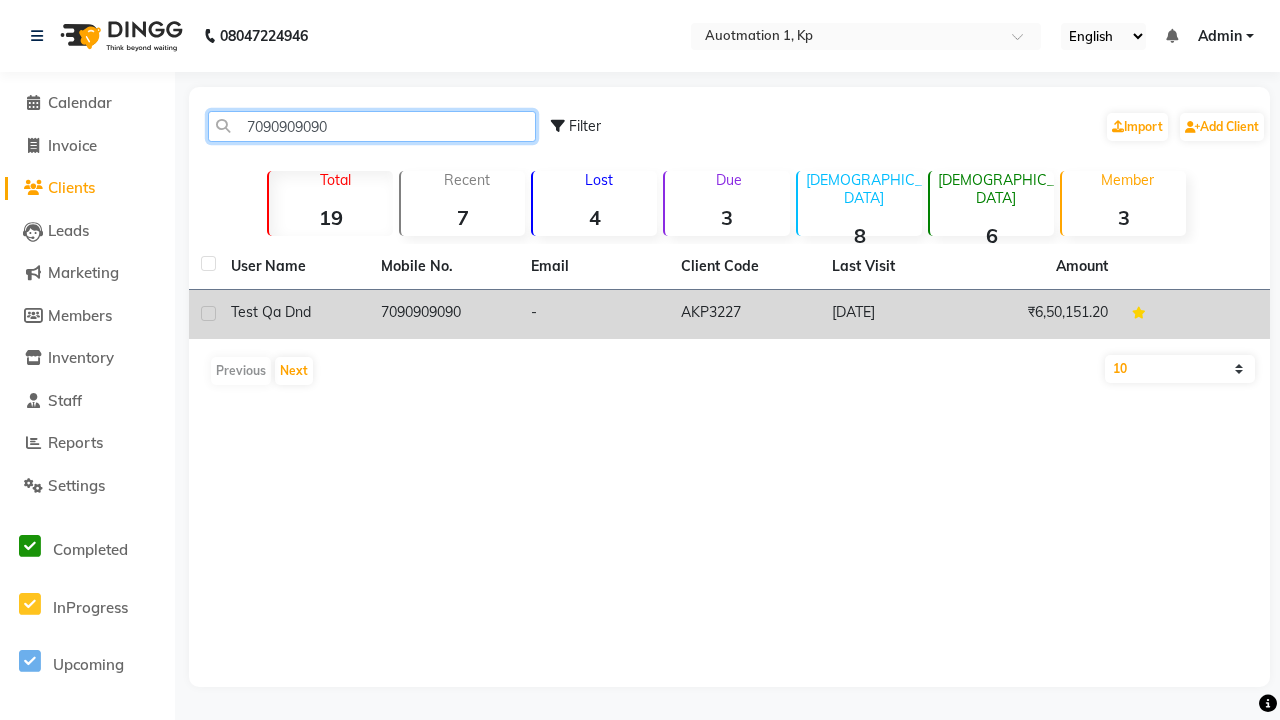 type on "7090909090" 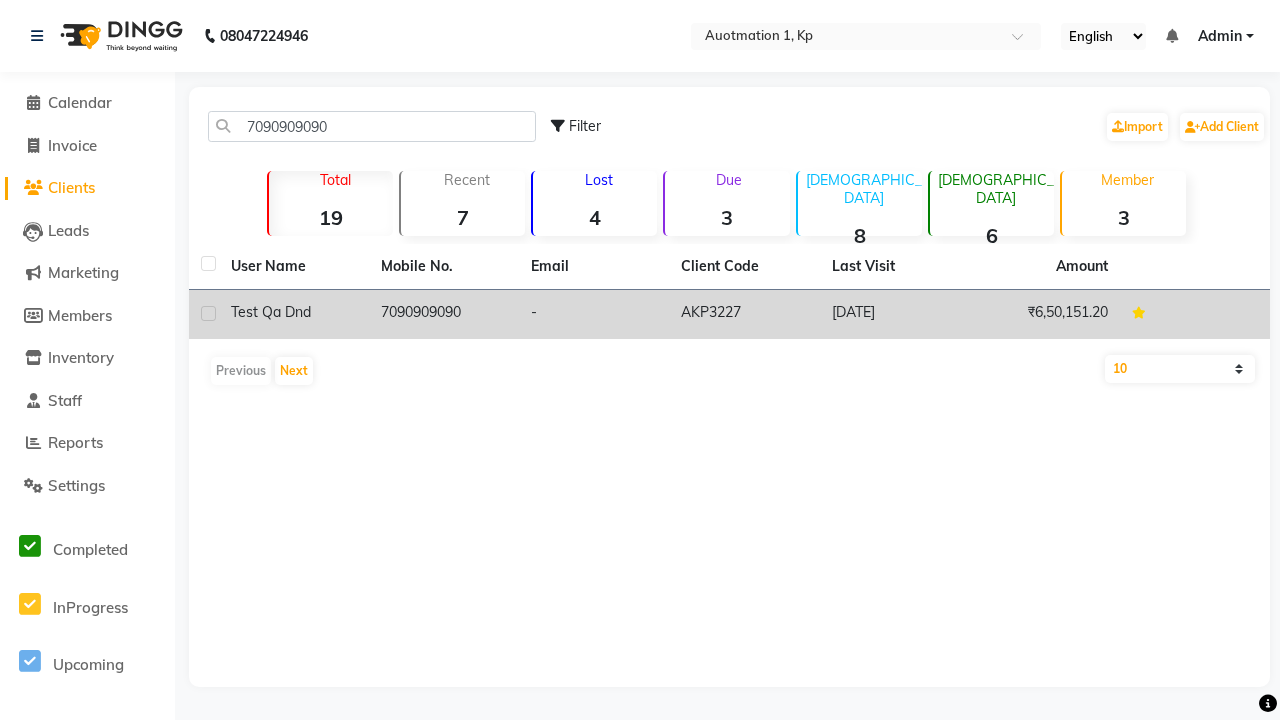 click on "7090909090" 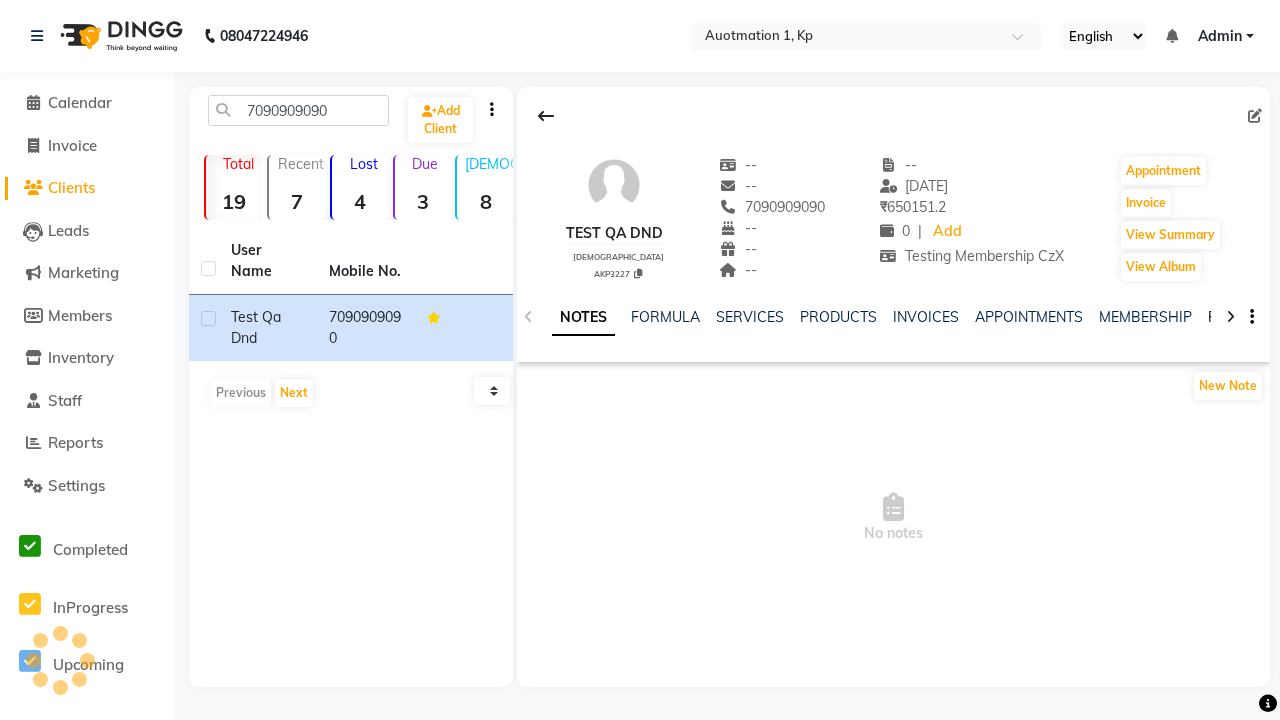 click on "PACKAGES" 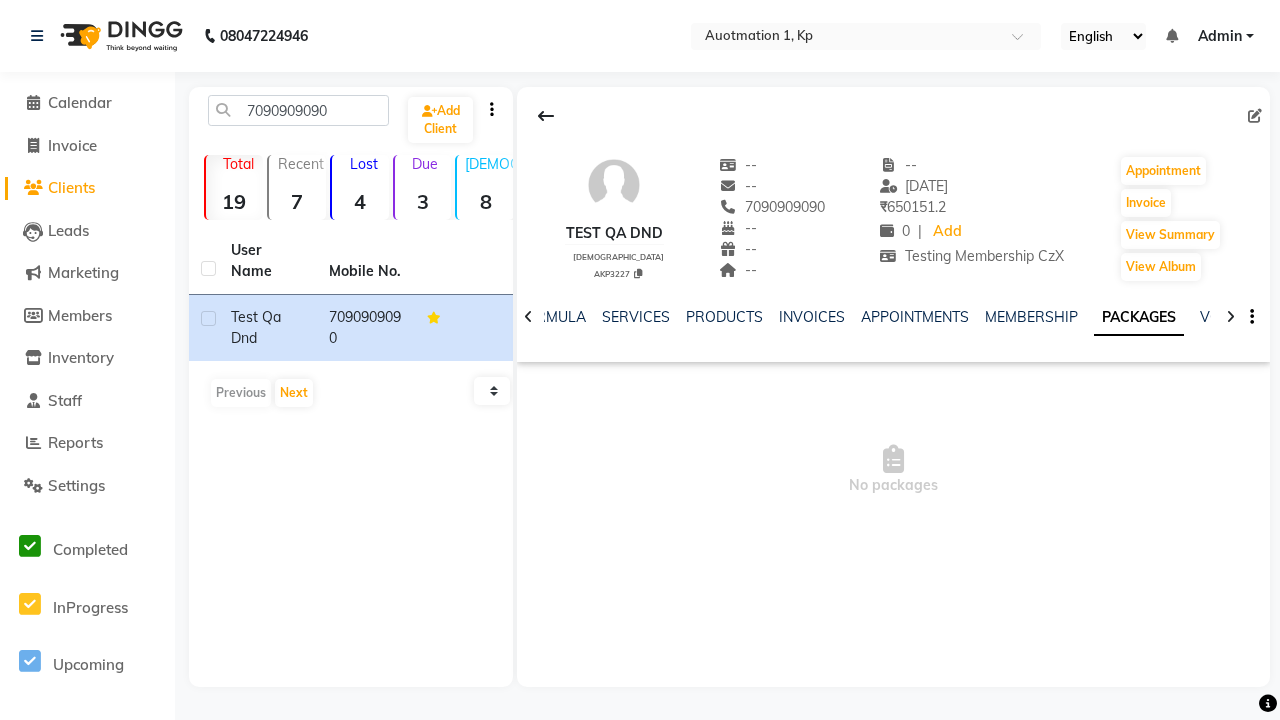 scroll, scrollTop: 0, scrollLeft: 71, axis: horizontal 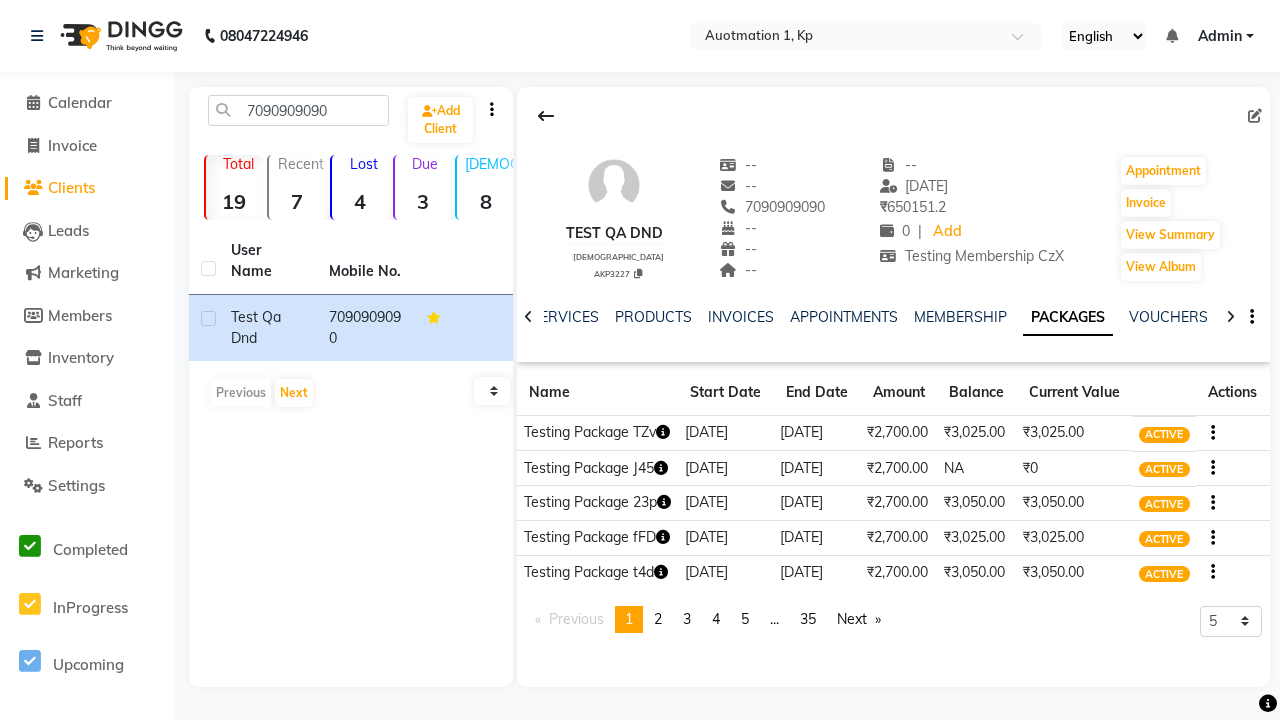 click 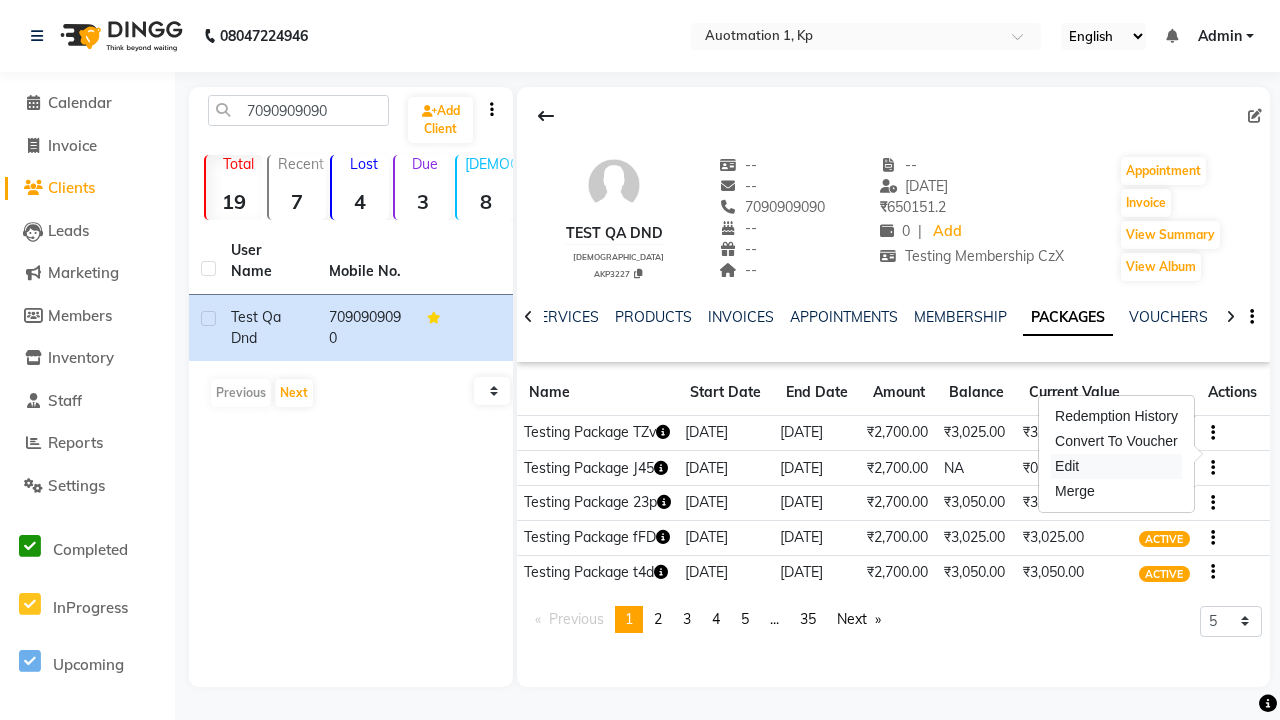 click on "Edit" at bounding box center (1116, 466) 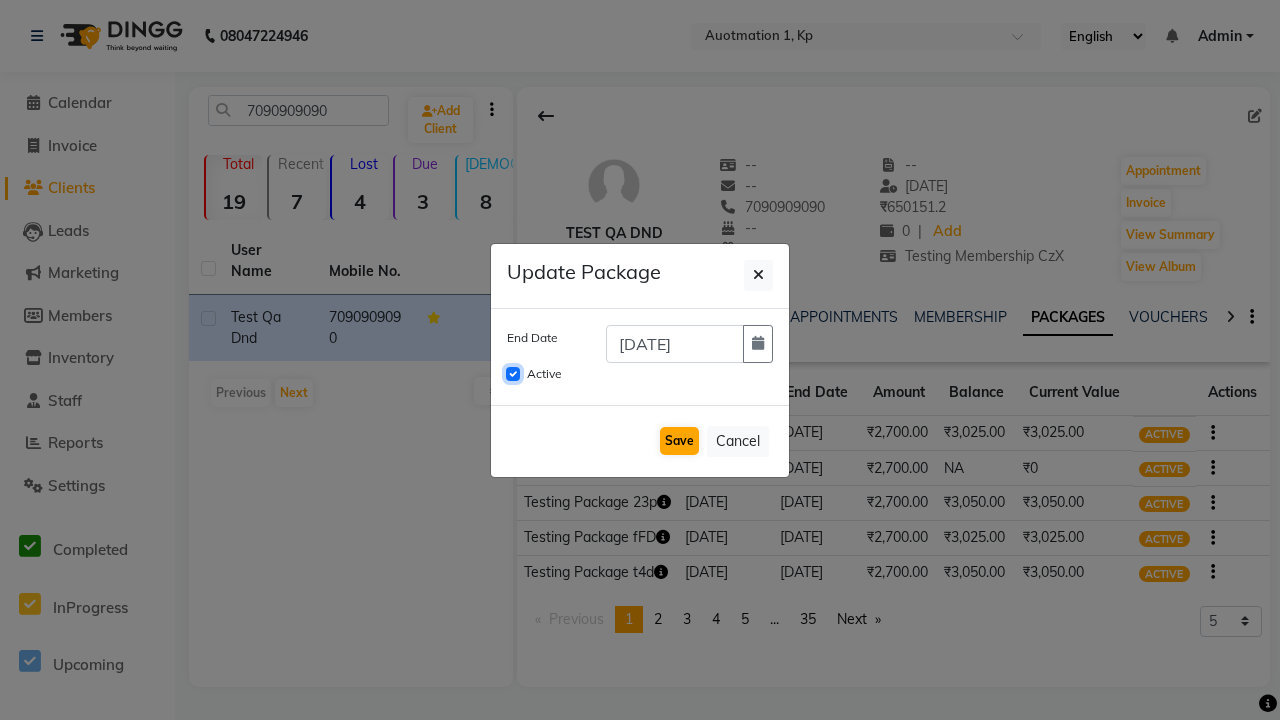 click on "Active" at bounding box center [513, 374] 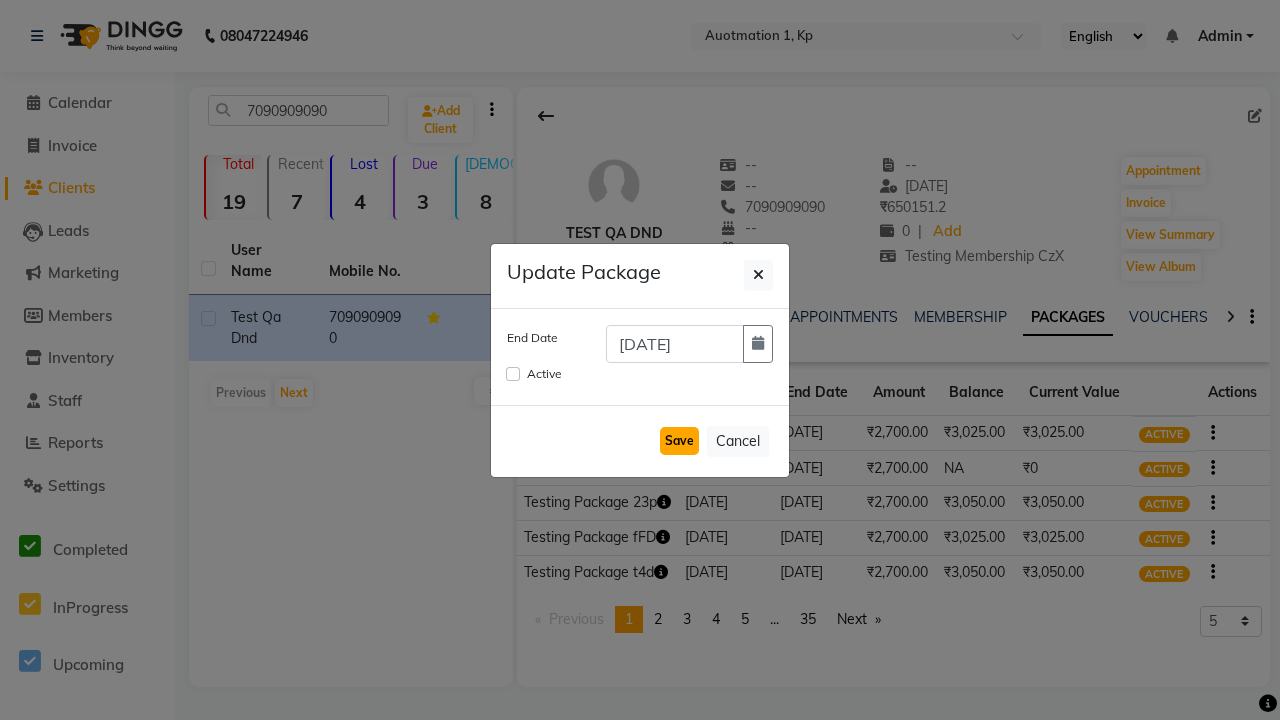 click on "Save" 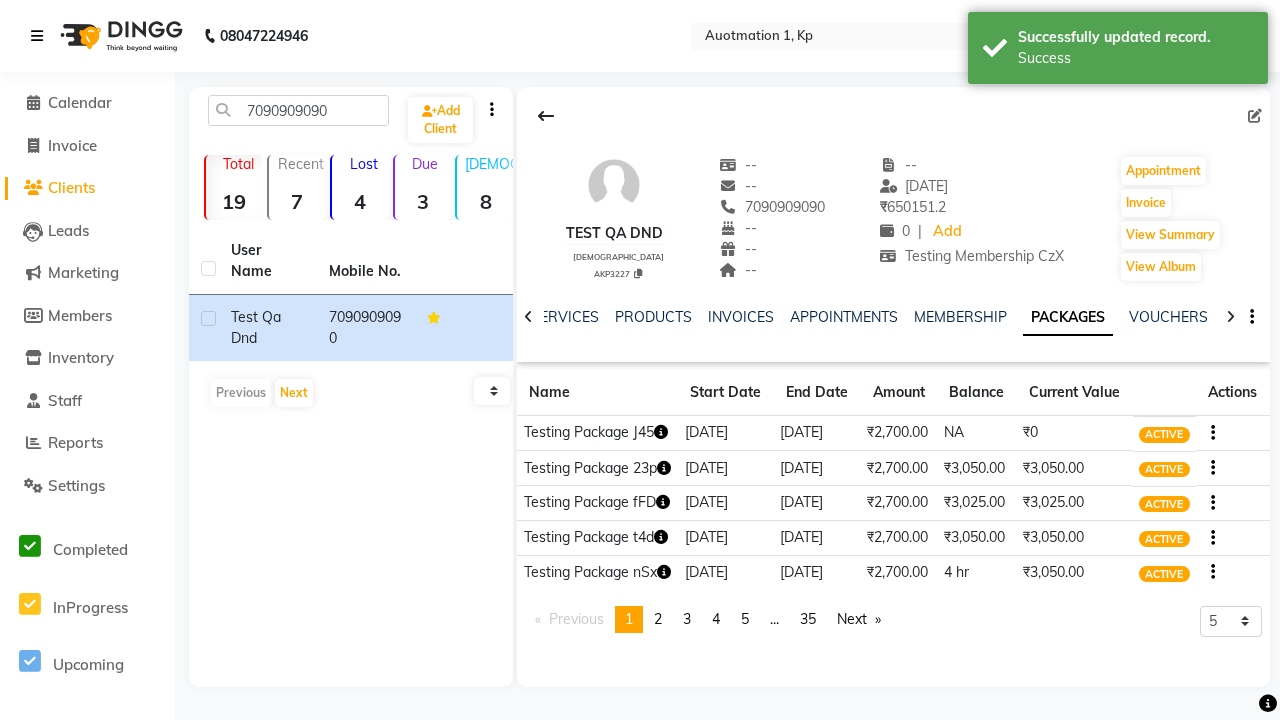 click on "Success" at bounding box center (1135, 58) 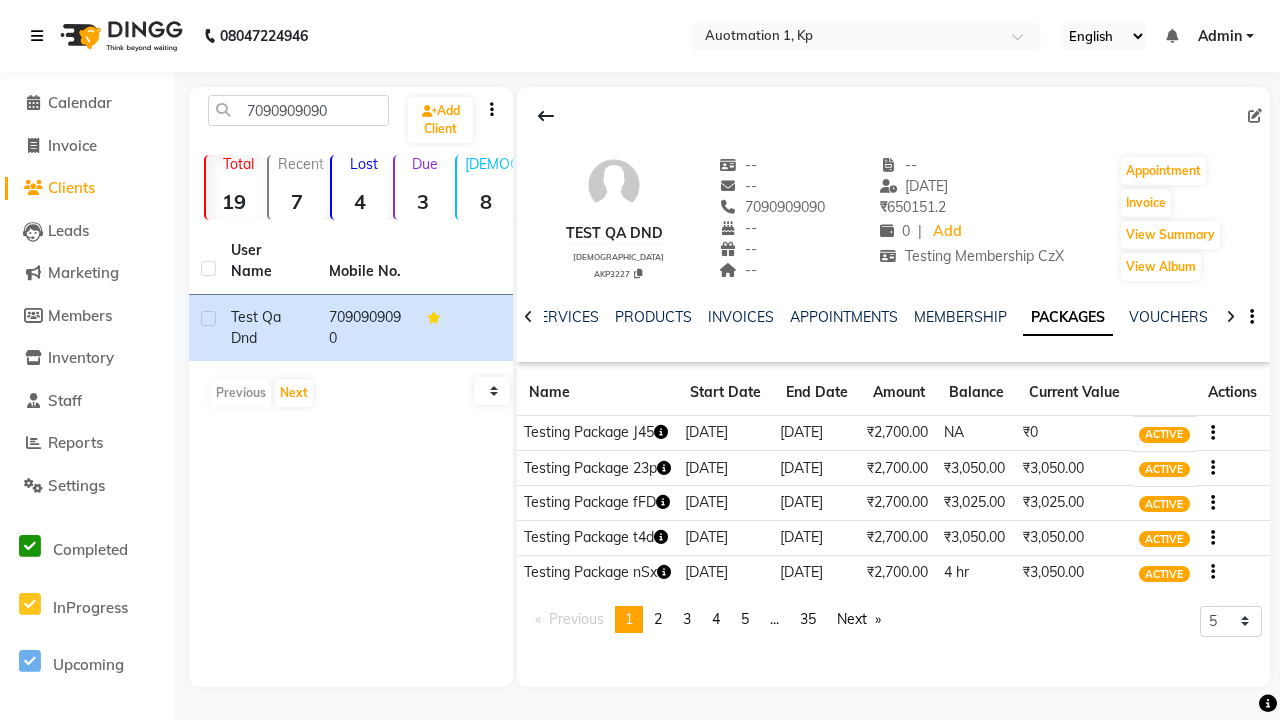 click at bounding box center [37, 36] 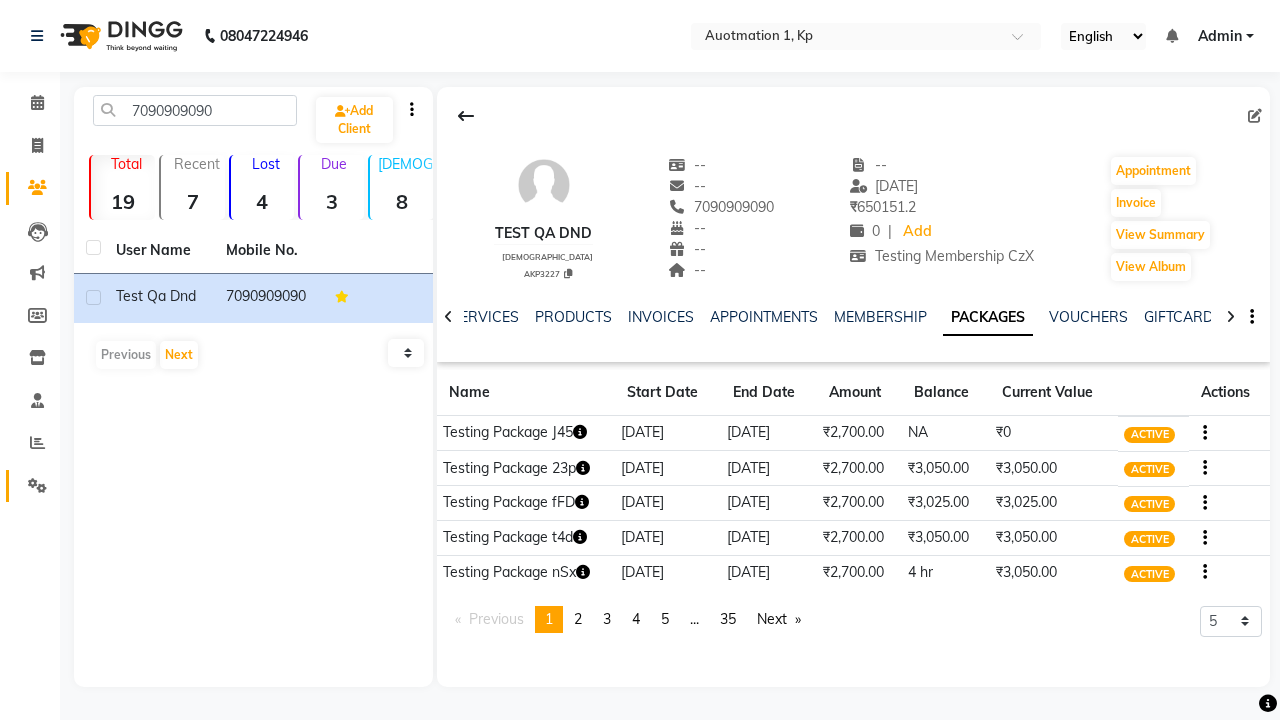 click 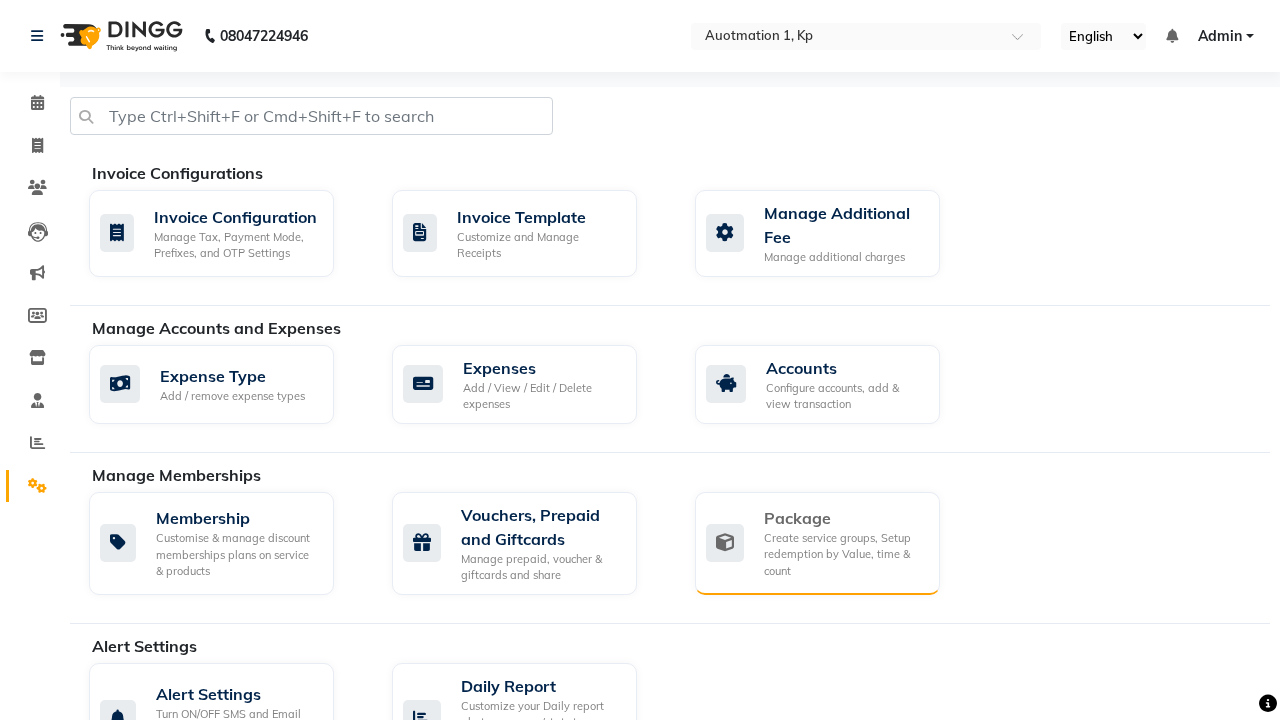 click on "Package" 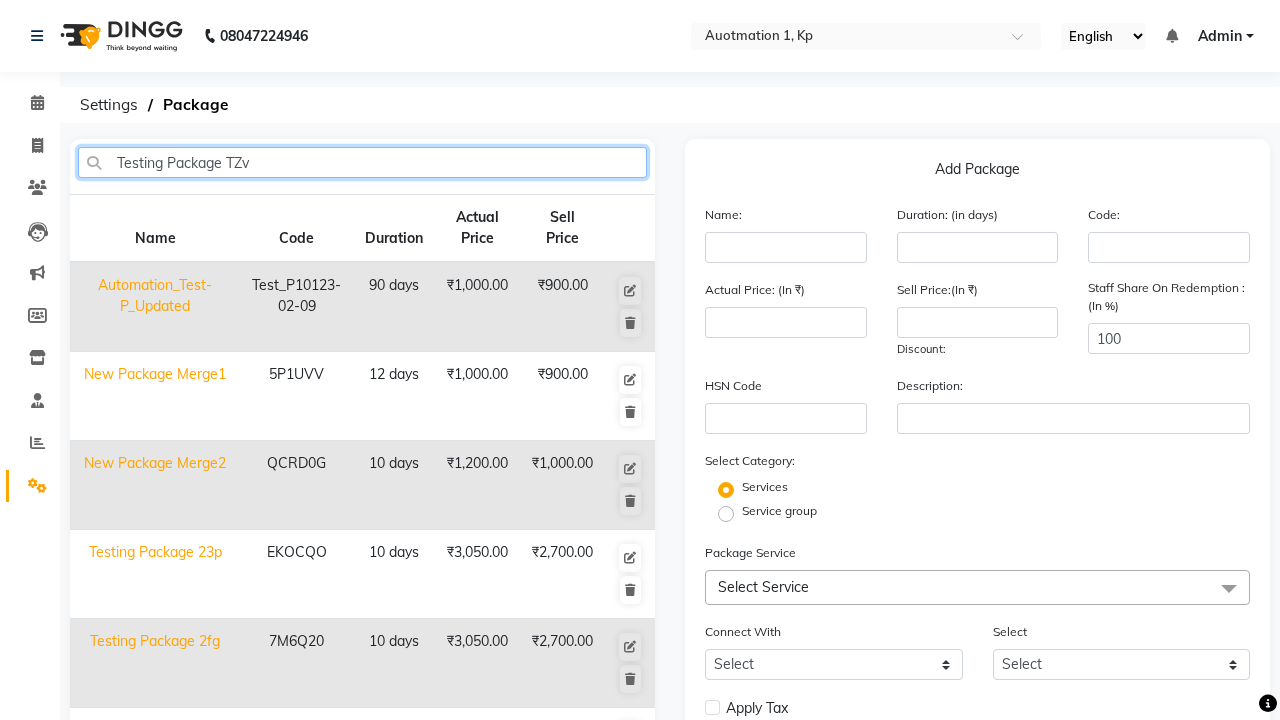 type on "Testing Package TZv" 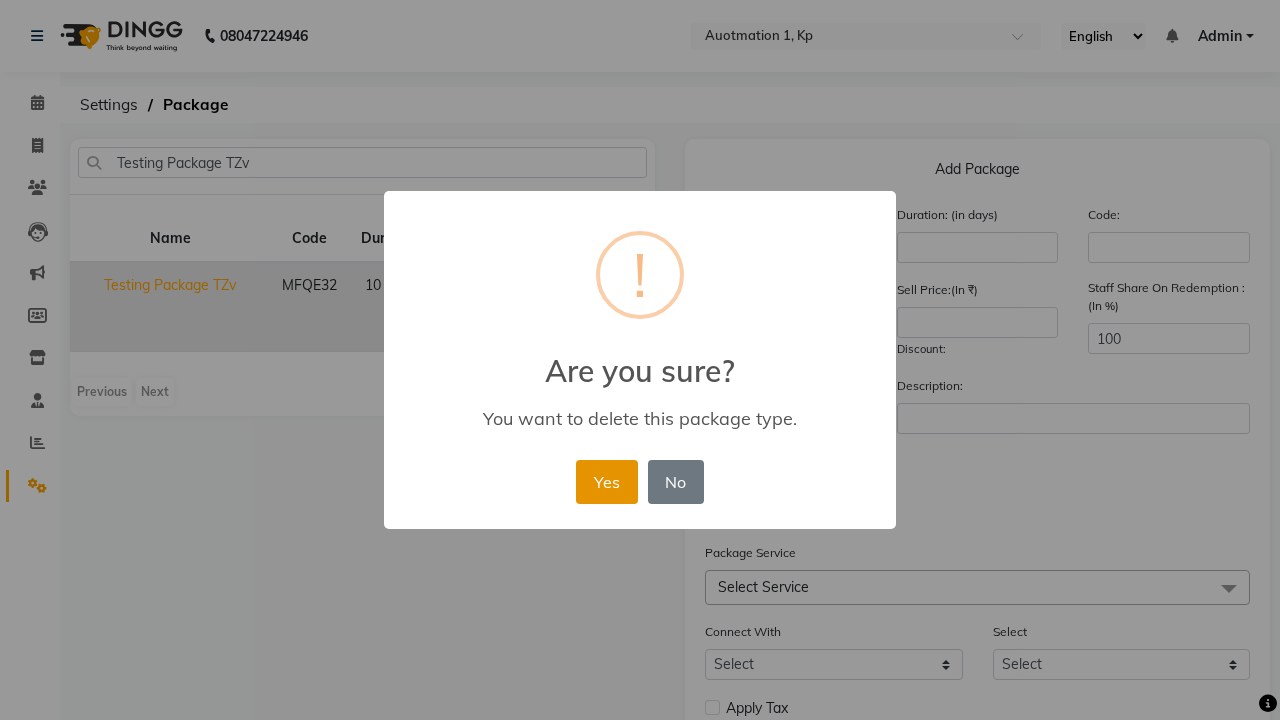 click on "Yes" at bounding box center [606, 482] 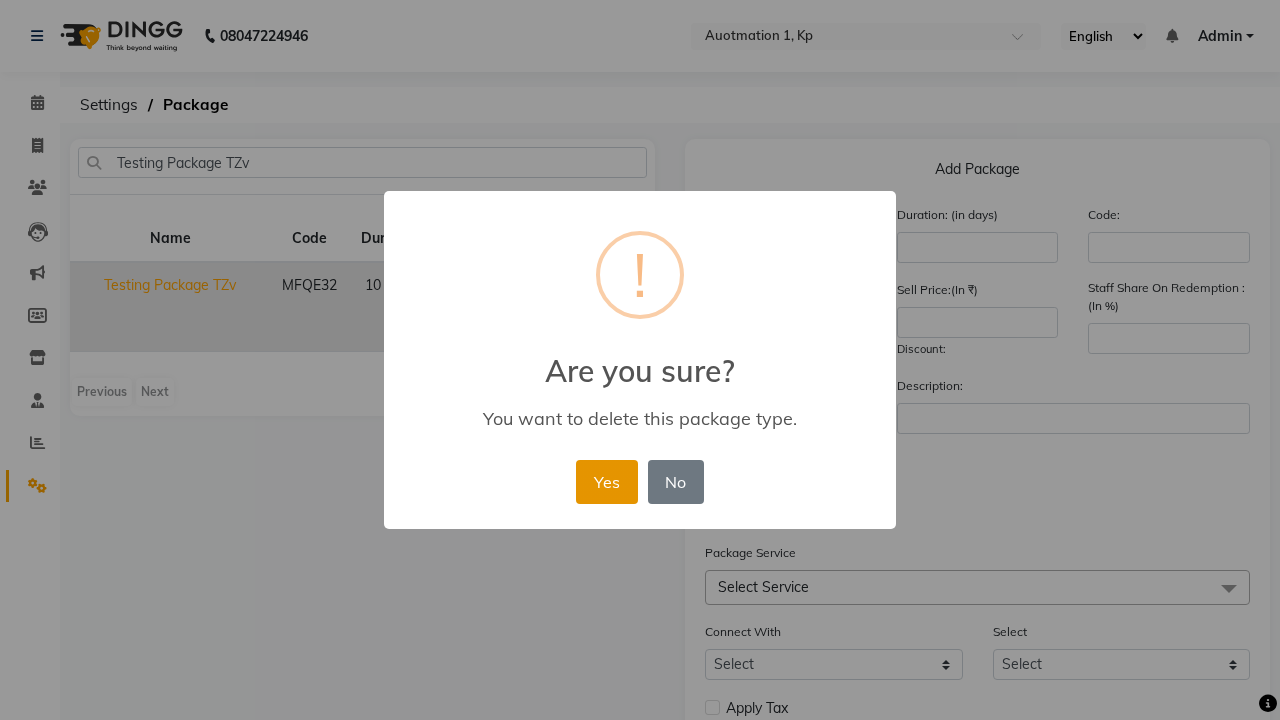 checkbox on "false" 